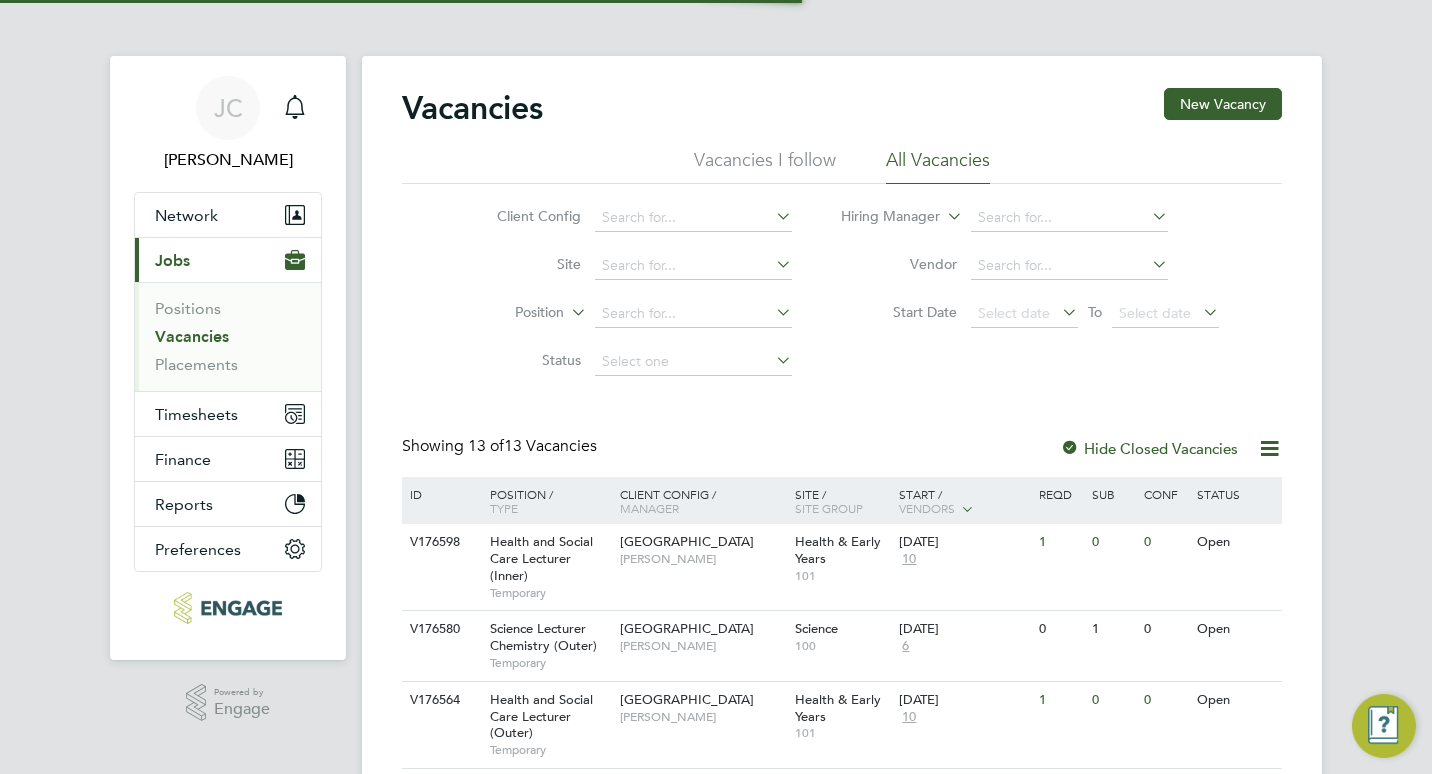 scroll, scrollTop: 0, scrollLeft: 0, axis: both 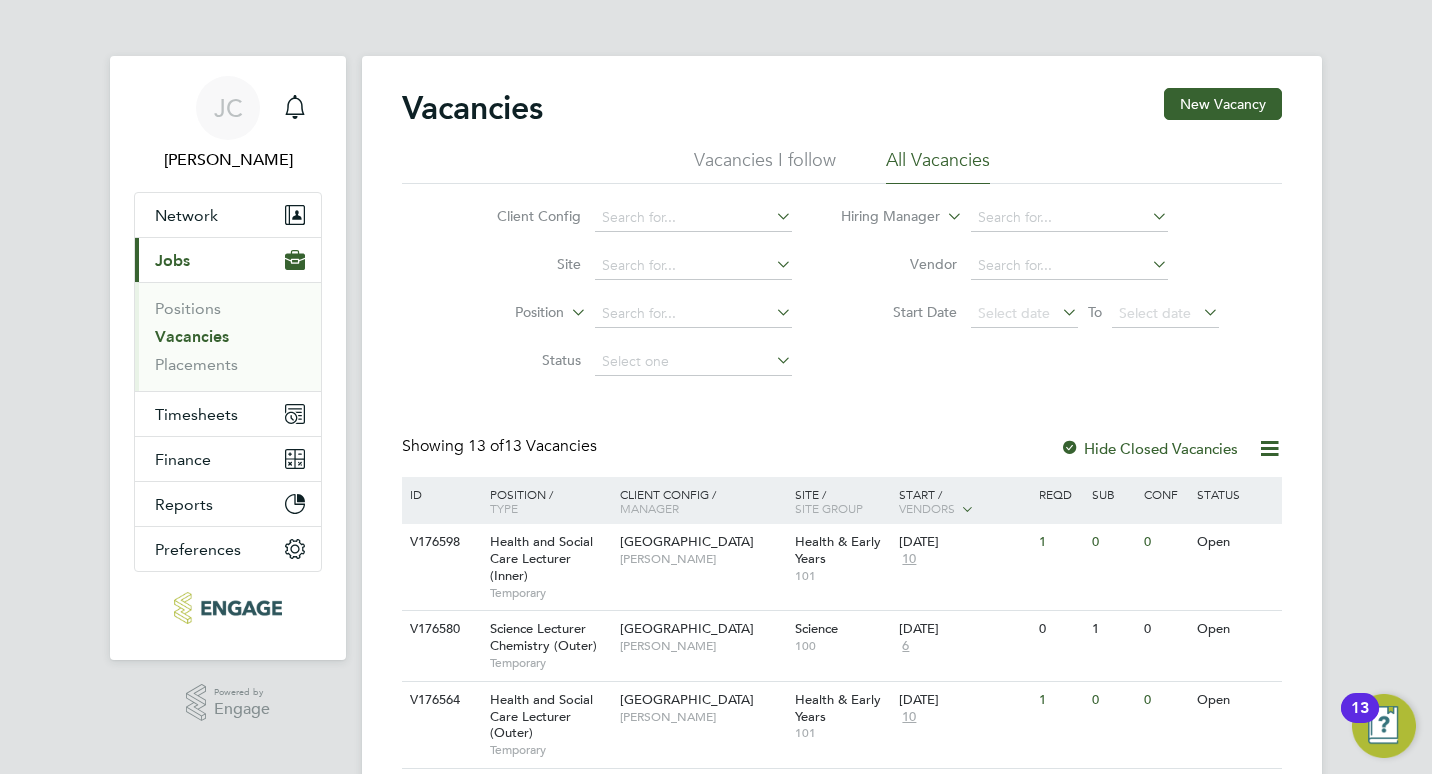 type 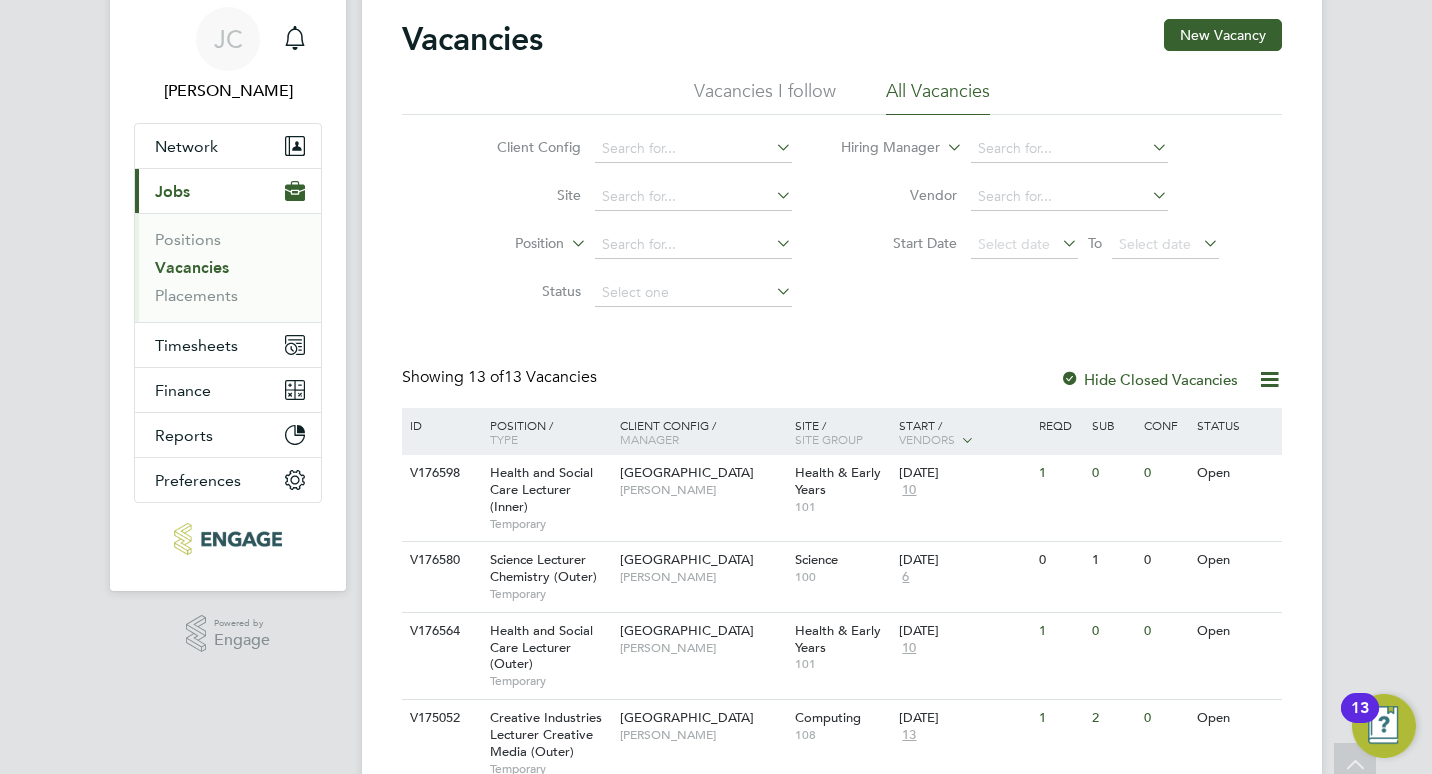 scroll, scrollTop: 0, scrollLeft: 0, axis: both 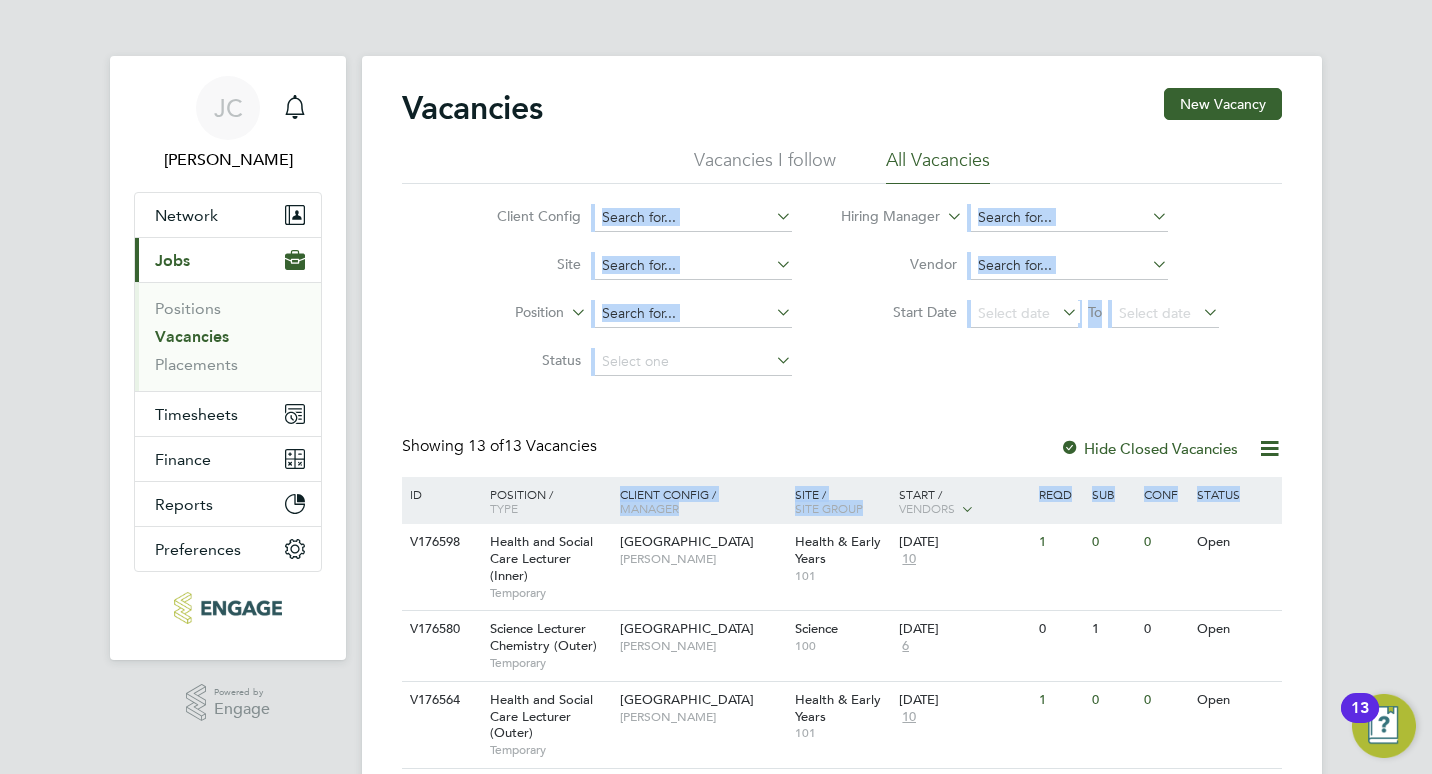 drag, startPoint x: 1429, startPoint y: 90, endPoint x: 1431, endPoint y: 738, distance: 648.0031 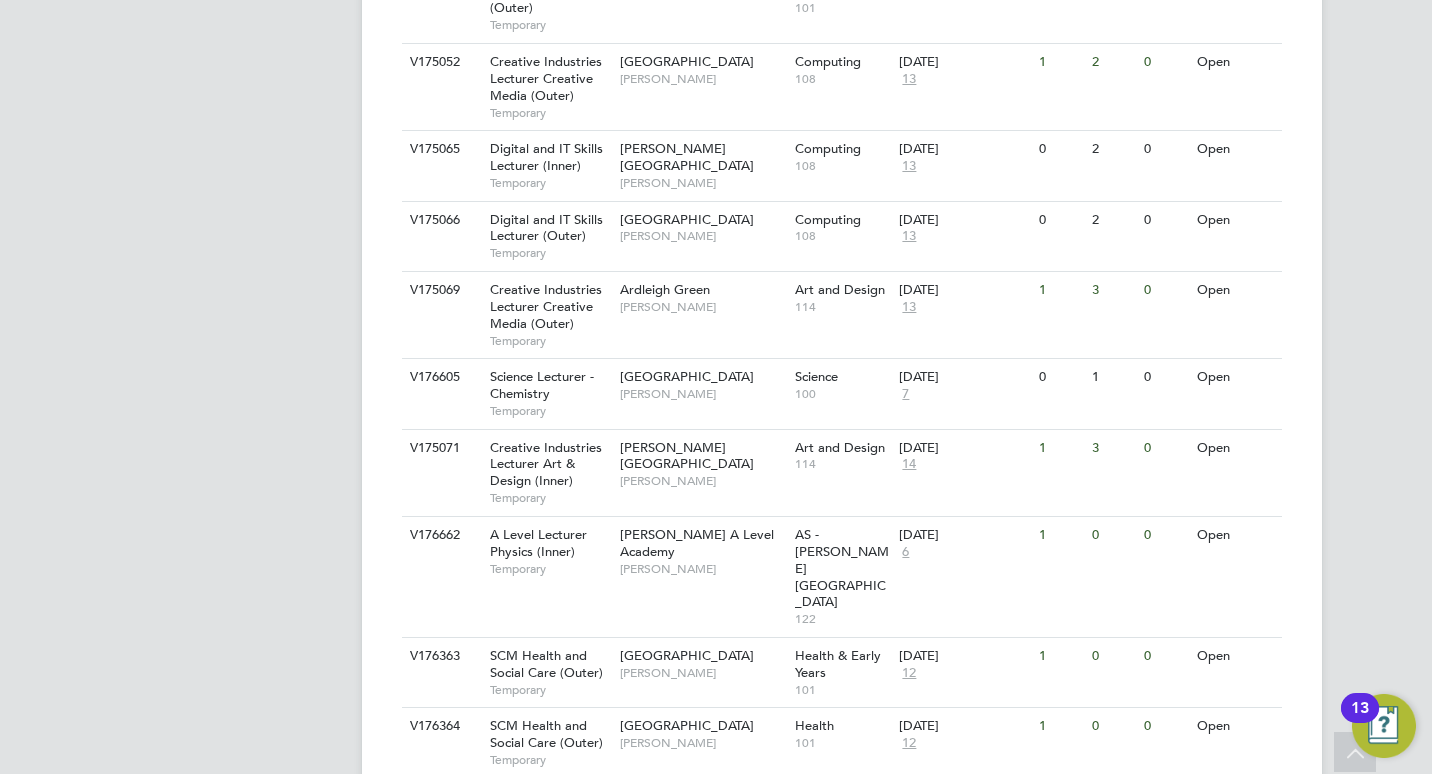 scroll, scrollTop: 821, scrollLeft: 0, axis: vertical 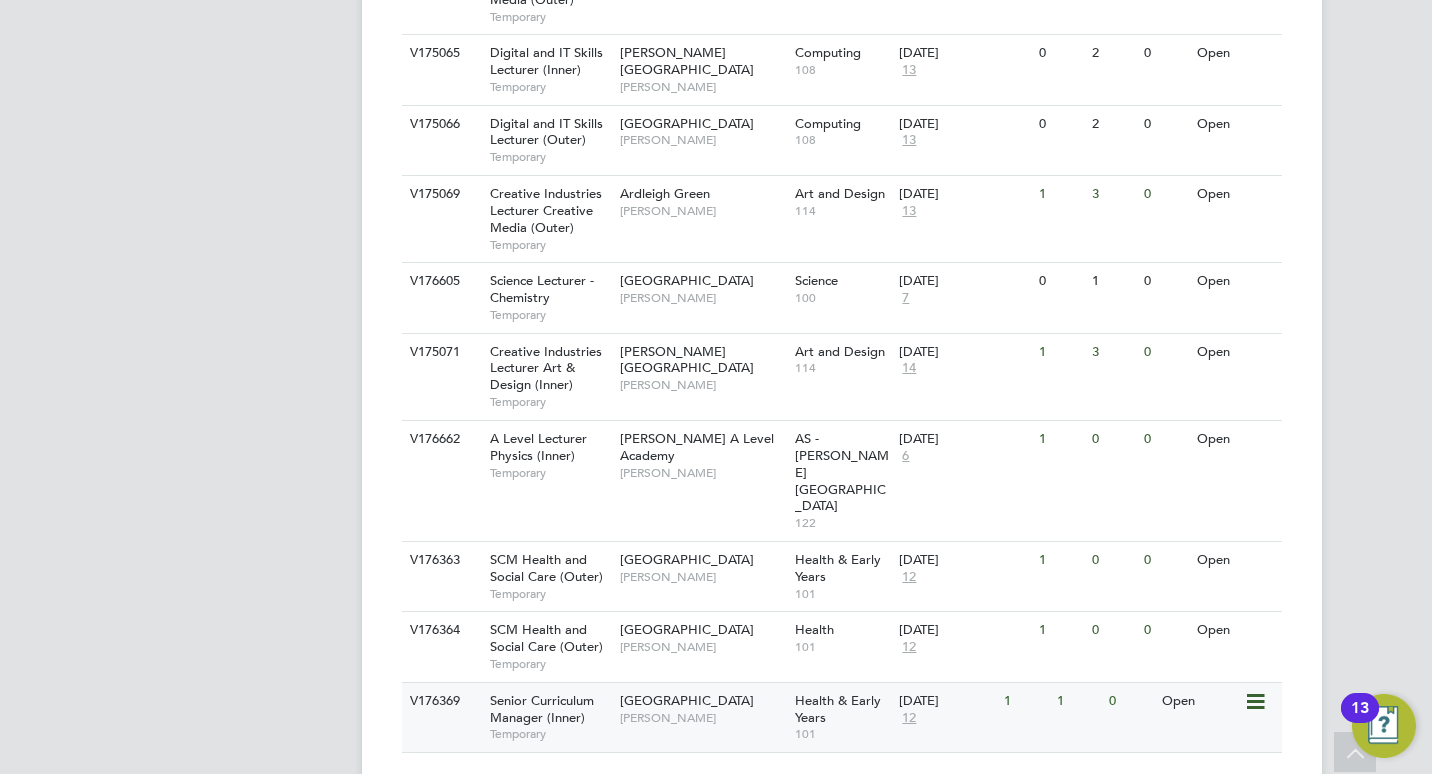 click on "Senior Curriculum Manager (Inner)" 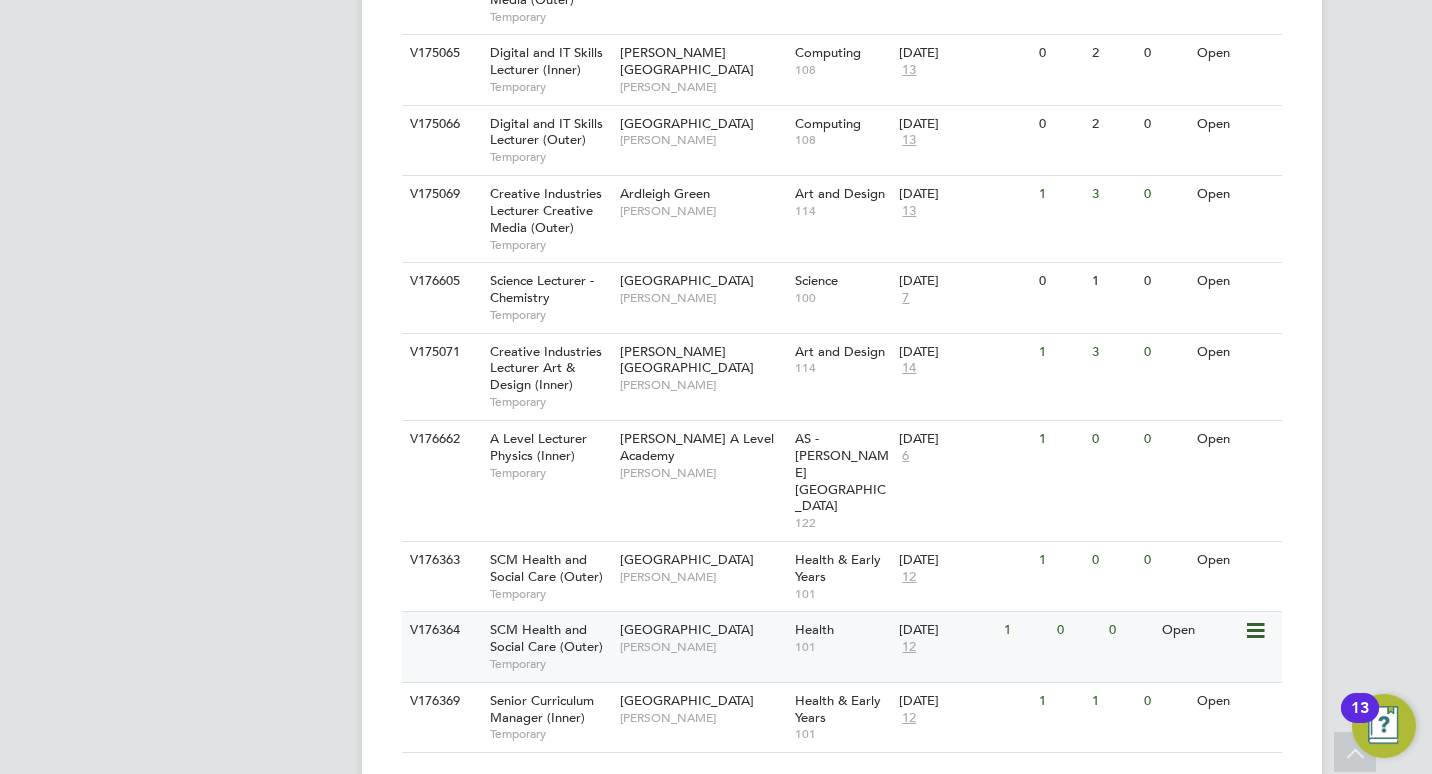 click on "Epping Forest Campus" 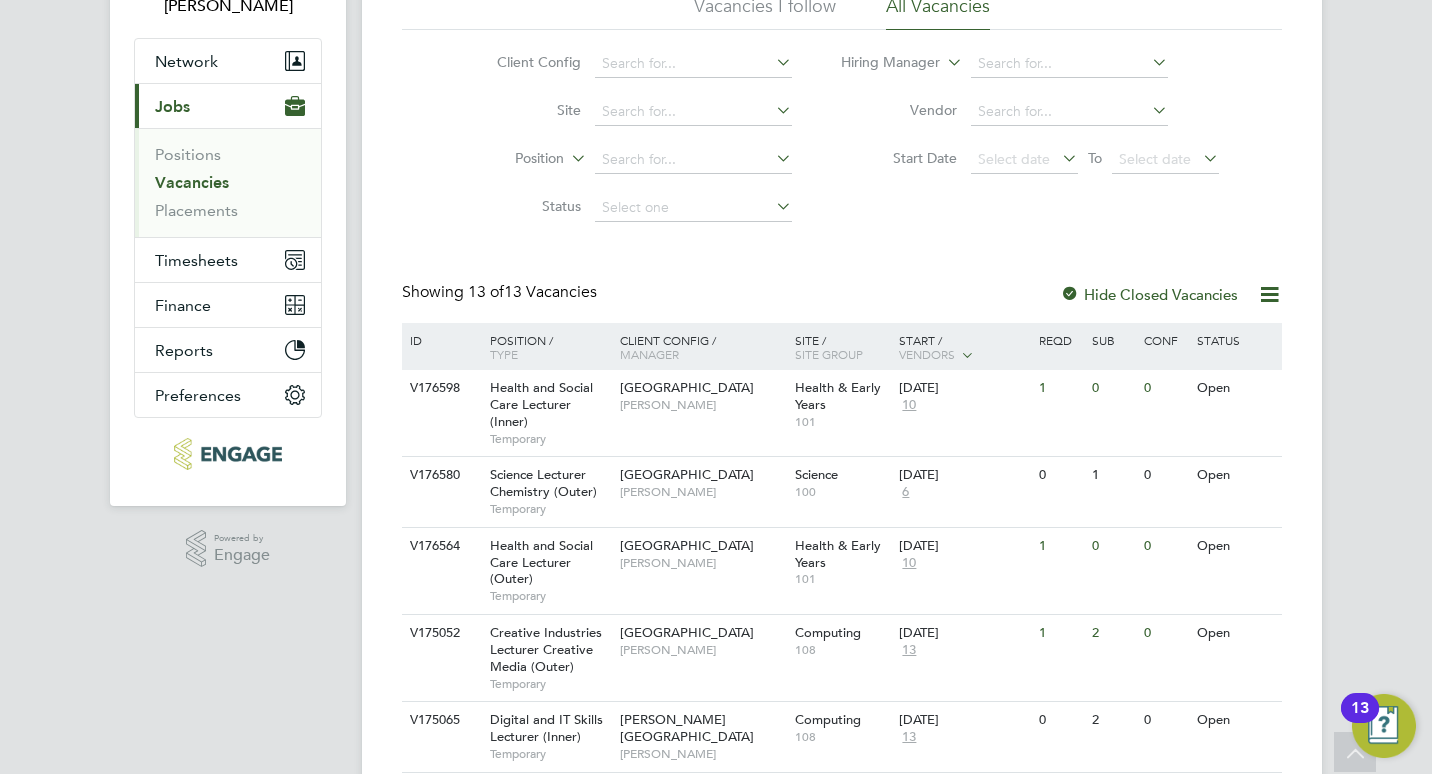 scroll, scrollTop: 0, scrollLeft: 0, axis: both 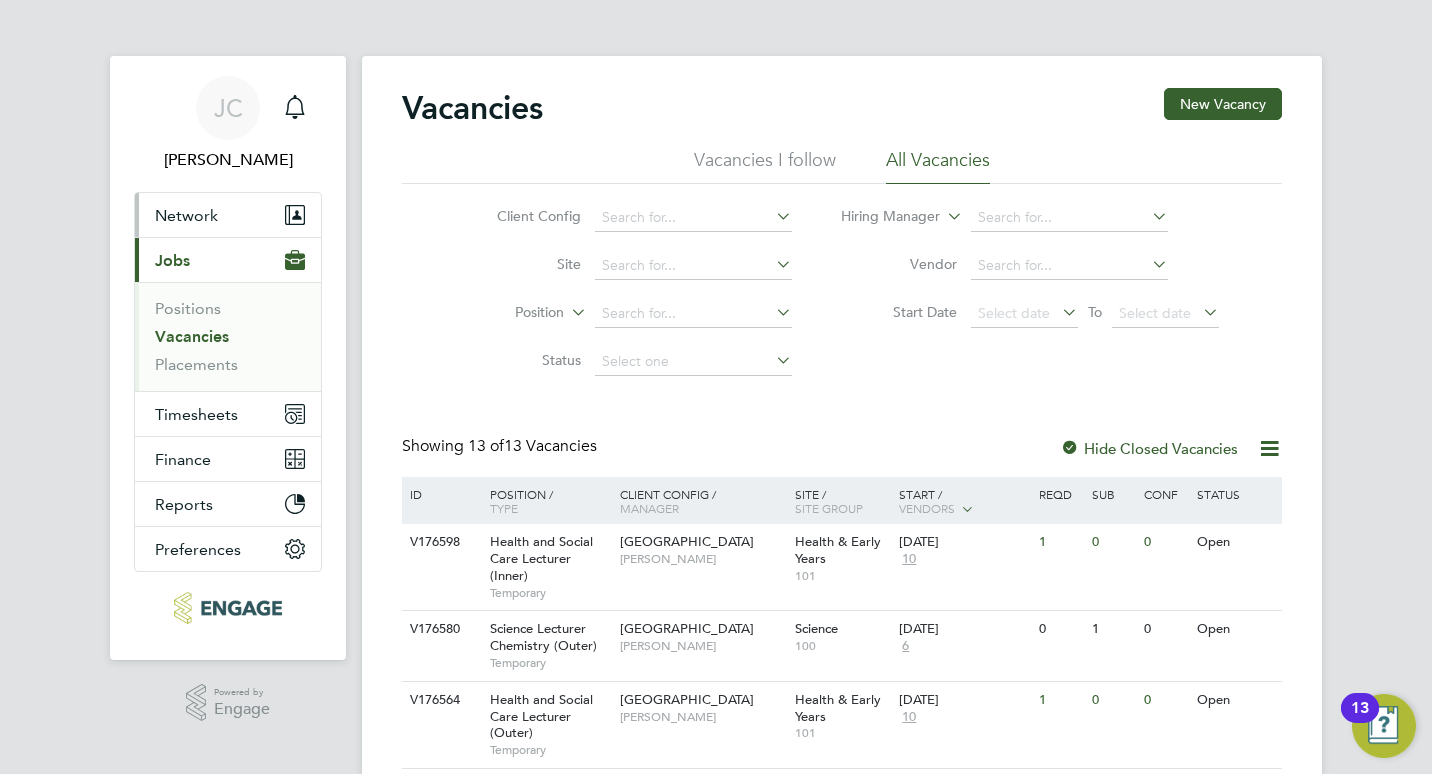 click on "Network" at bounding box center [186, 215] 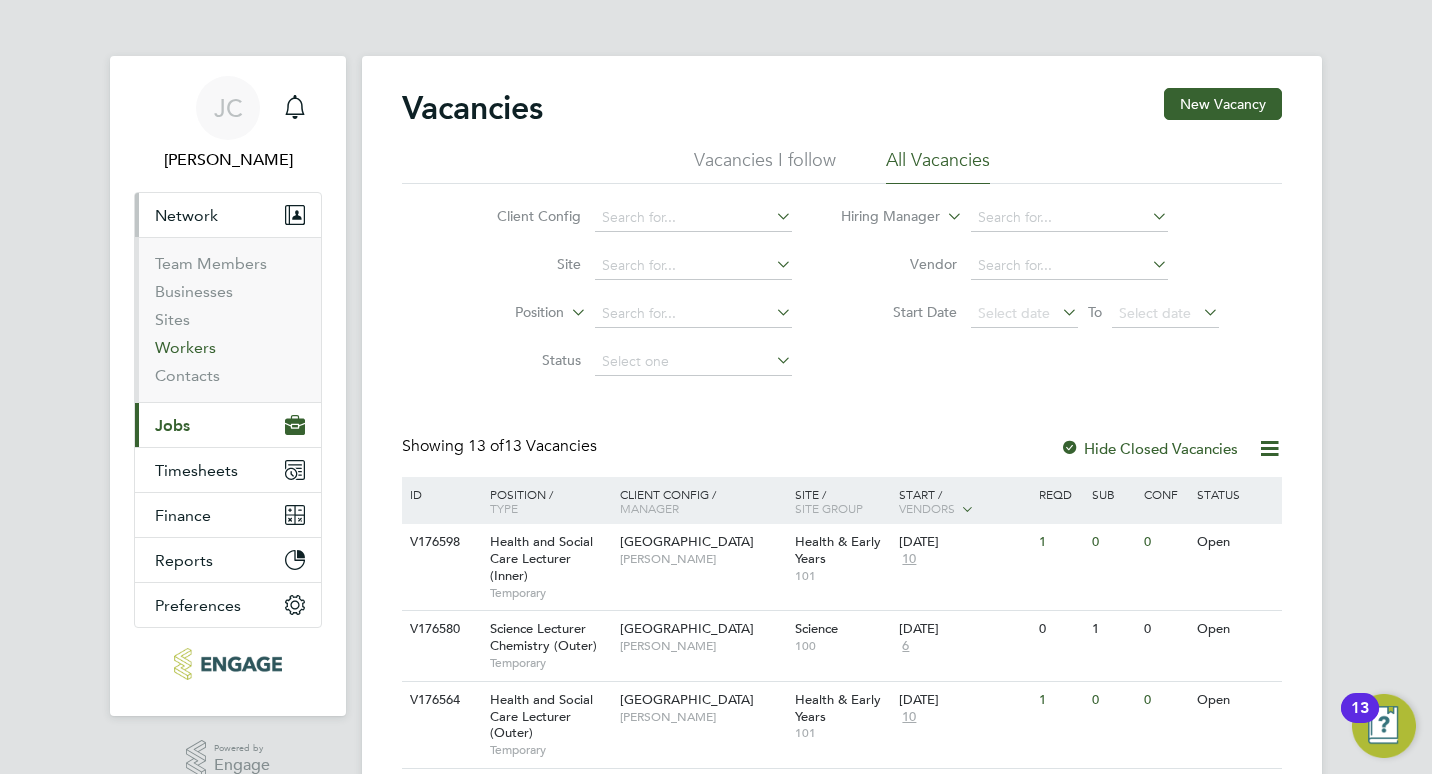 click on "Workers" at bounding box center (185, 347) 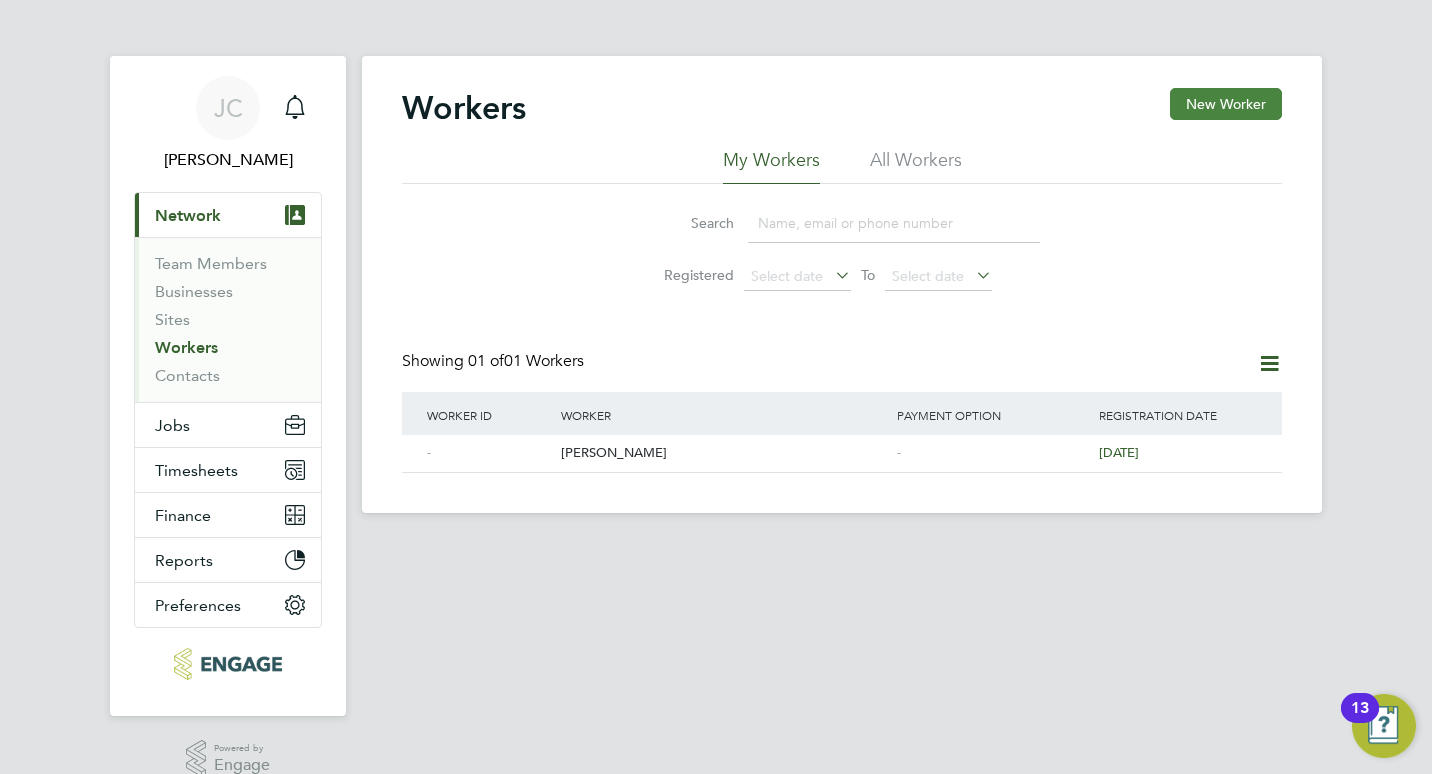 click on "New Worker" 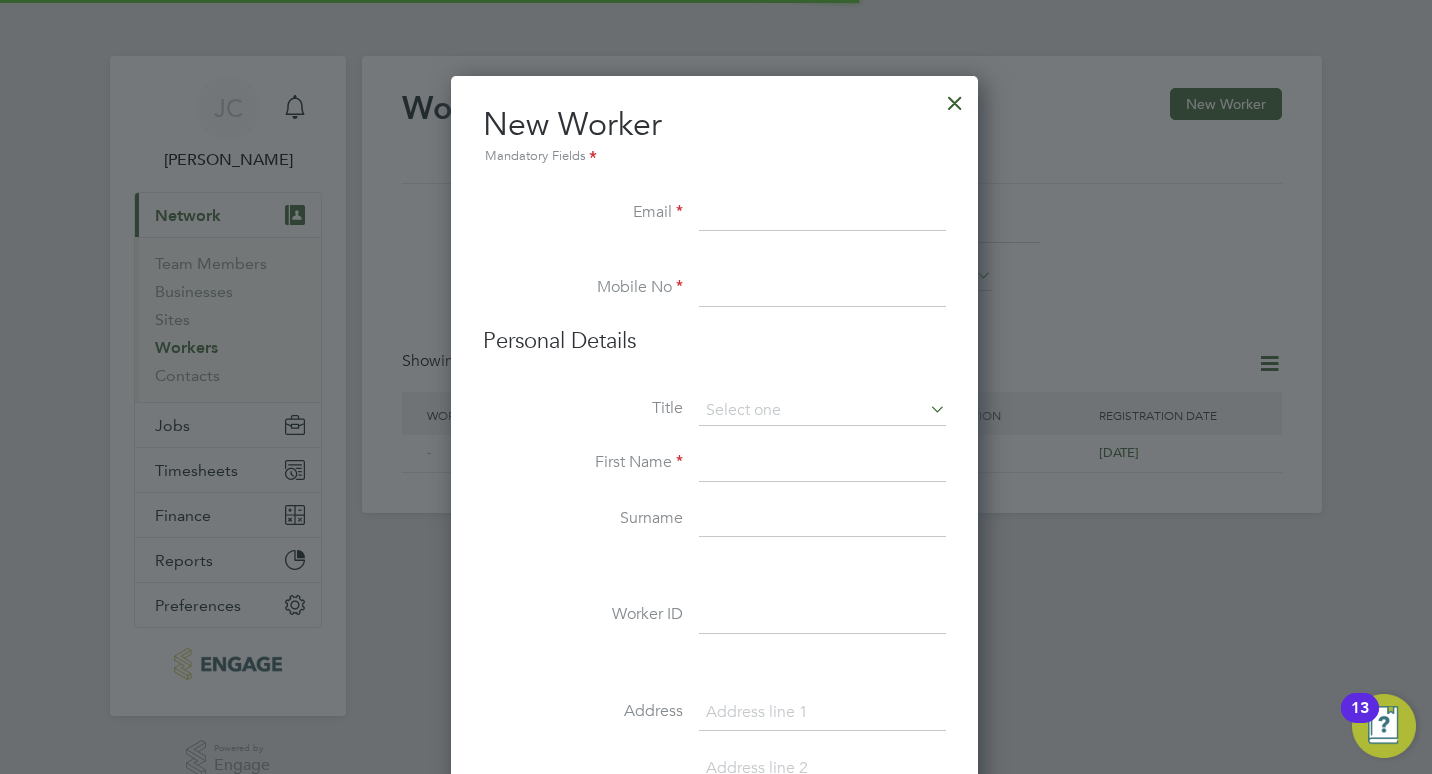 scroll, scrollTop: 10, scrollLeft: 10, axis: both 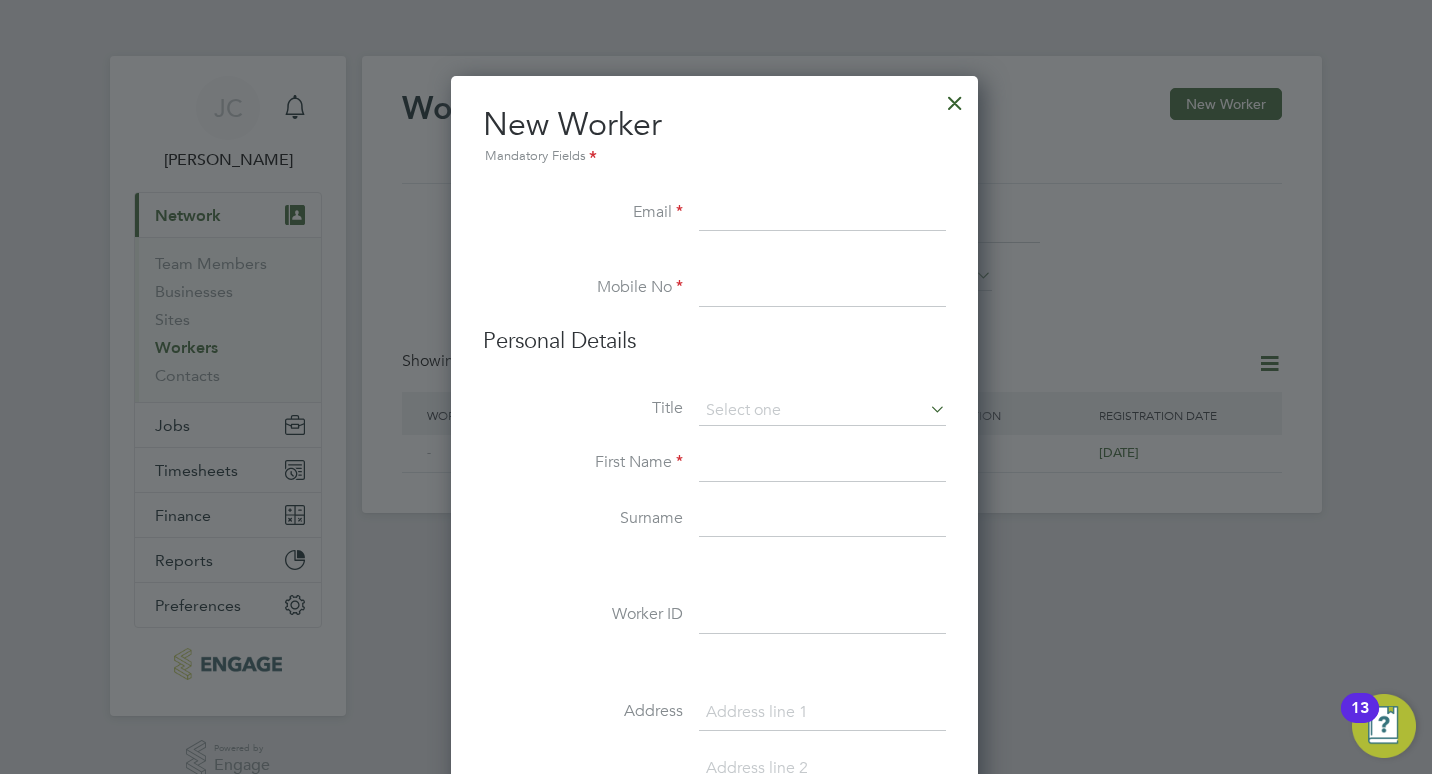 paste on "[EMAIL_ADDRESS][DOMAIN_NAME]" 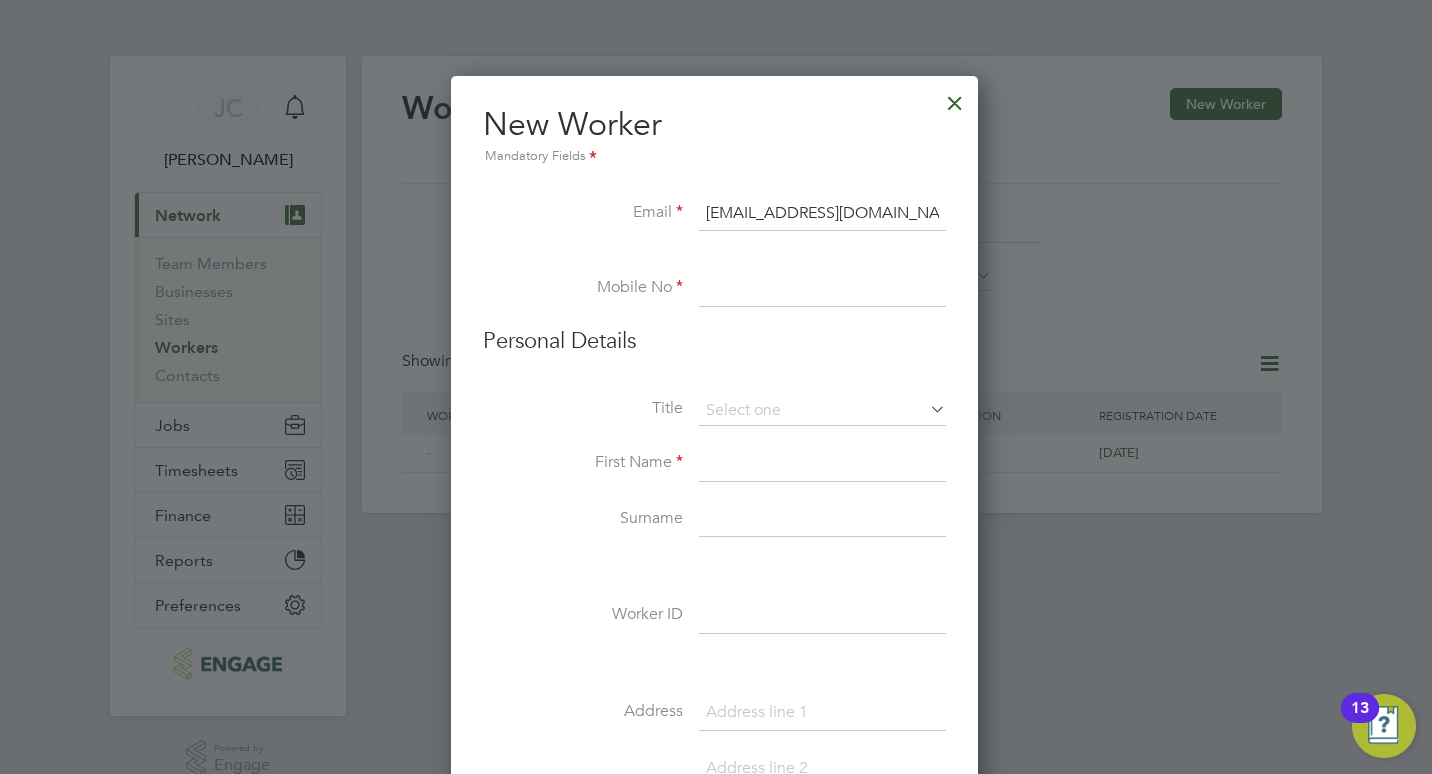 type on "[EMAIL_ADDRESS][DOMAIN_NAME]" 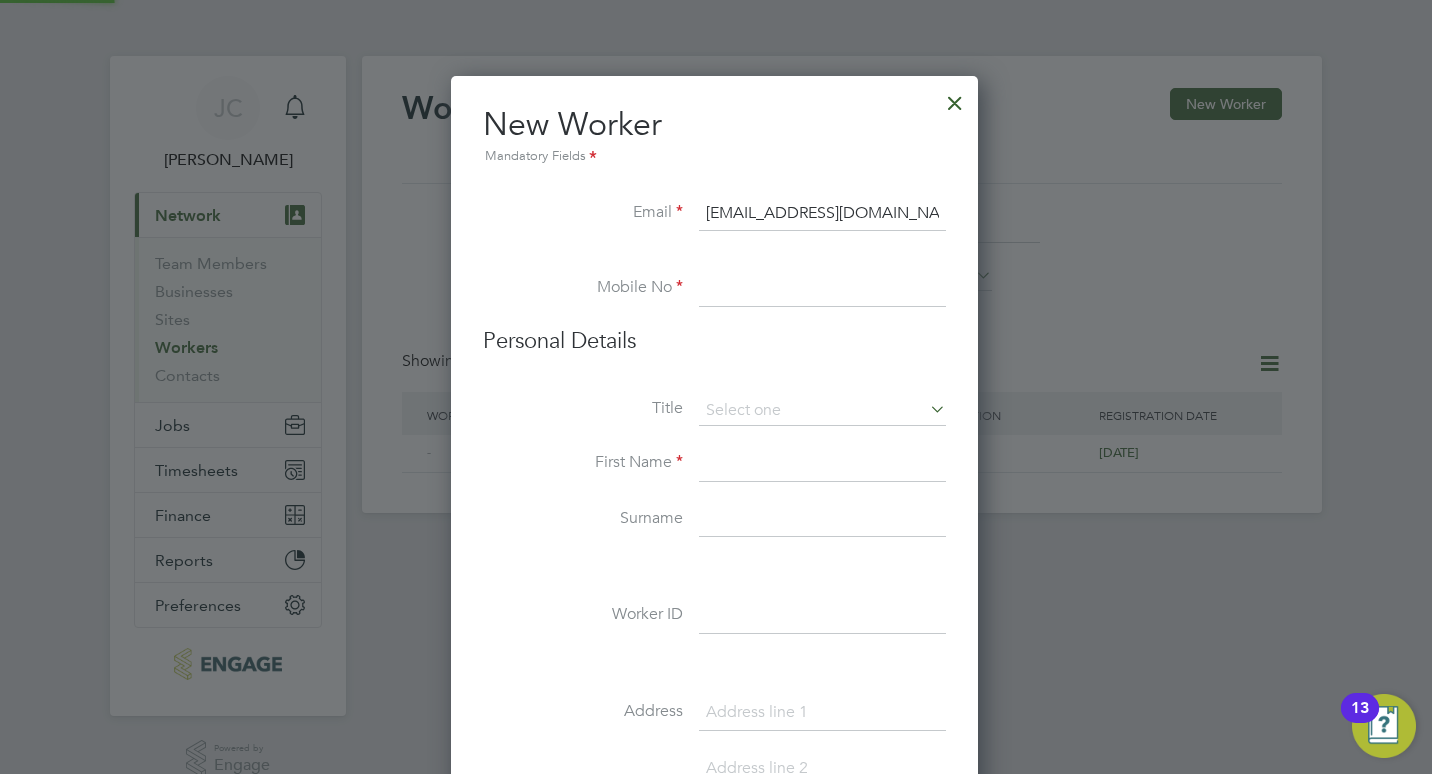 click at bounding box center (822, 289) 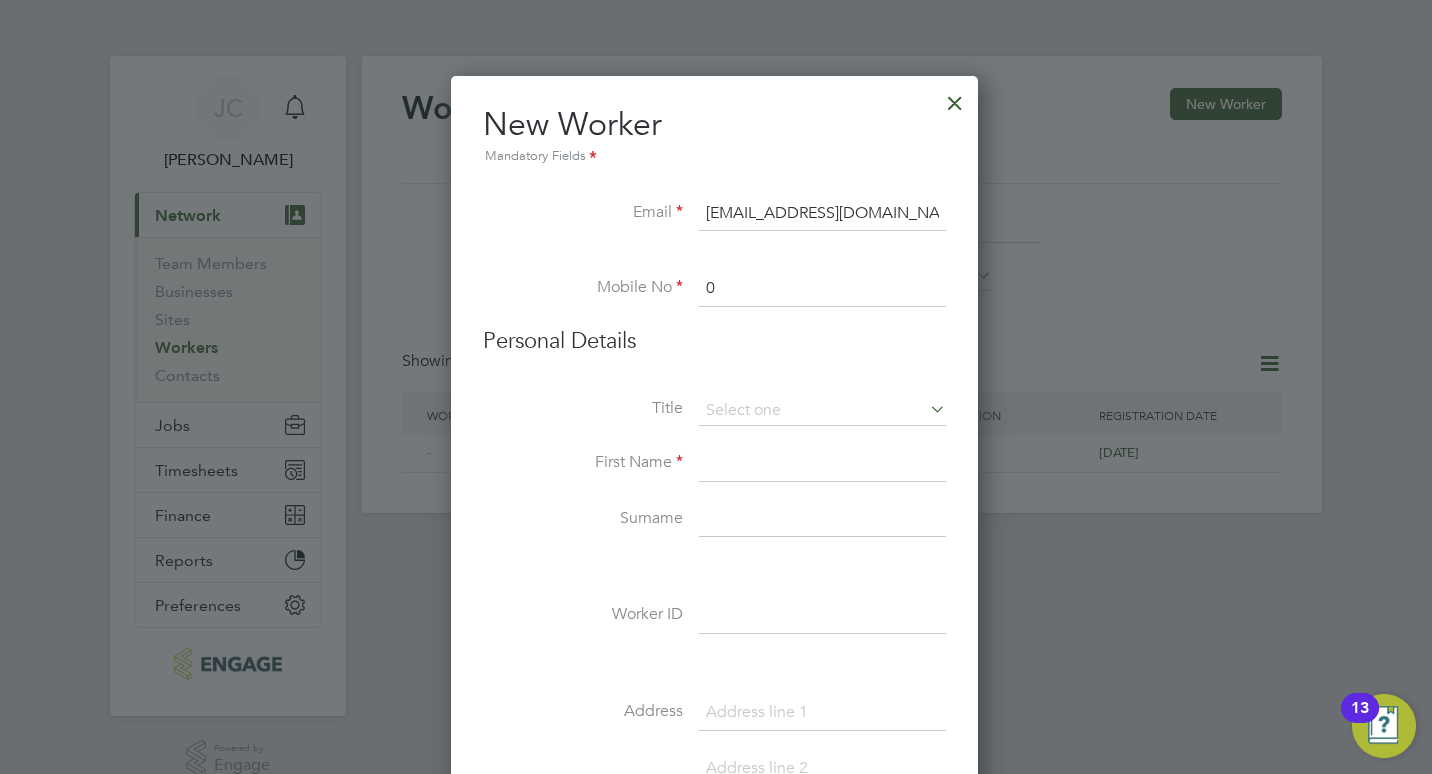 paste on "7413950790" 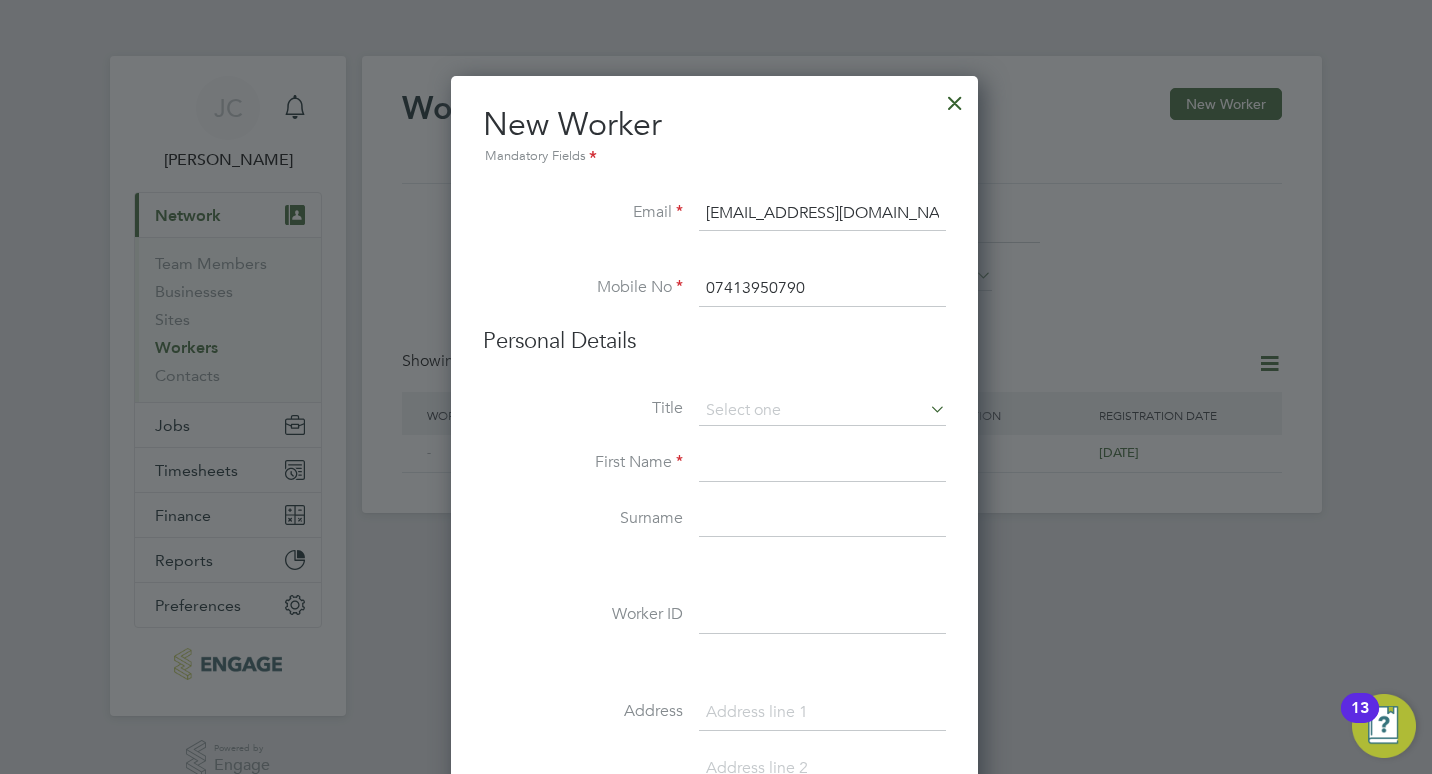 type on "07413950790" 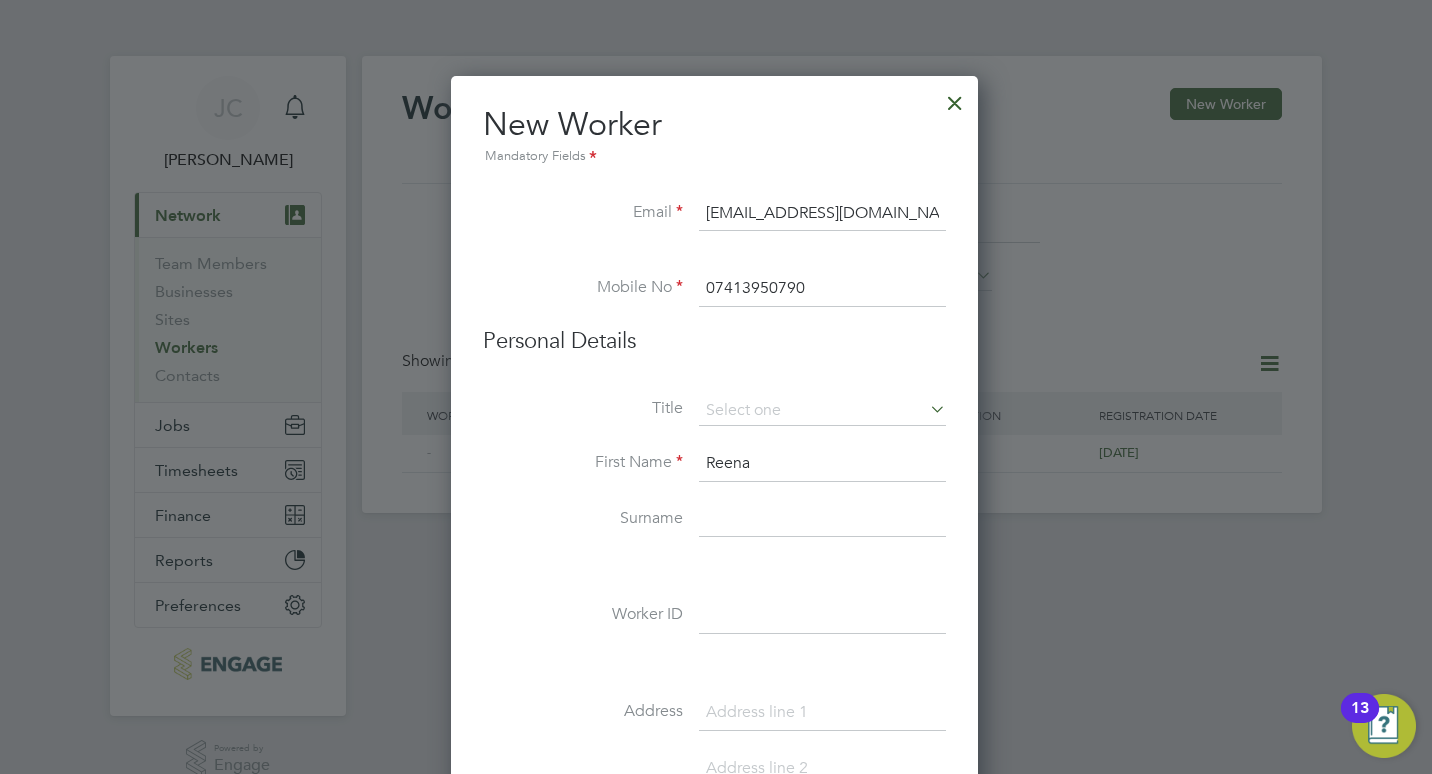 type on "Reena" 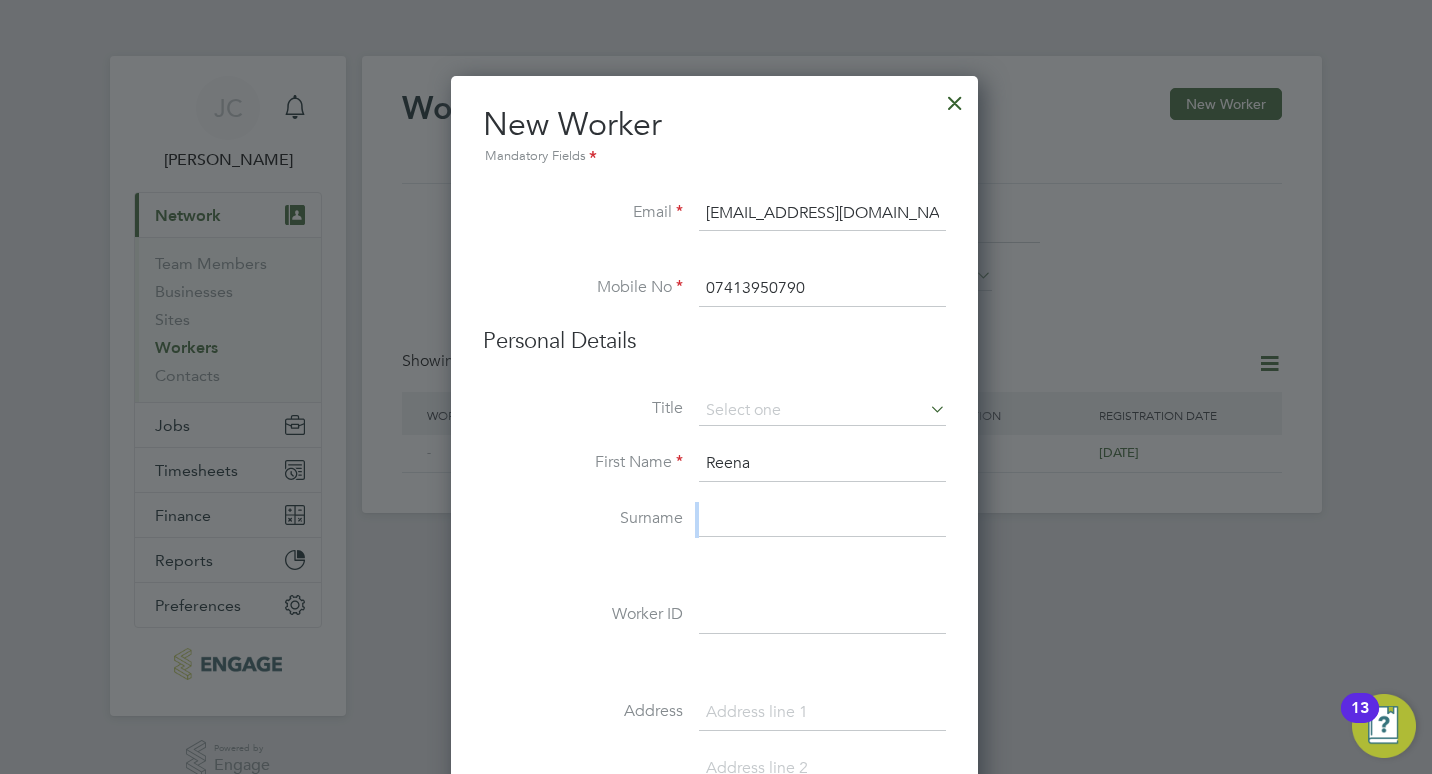 drag, startPoint x: 722, startPoint y: 541, endPoint x: 722, endPoint y: 517, distance: 24 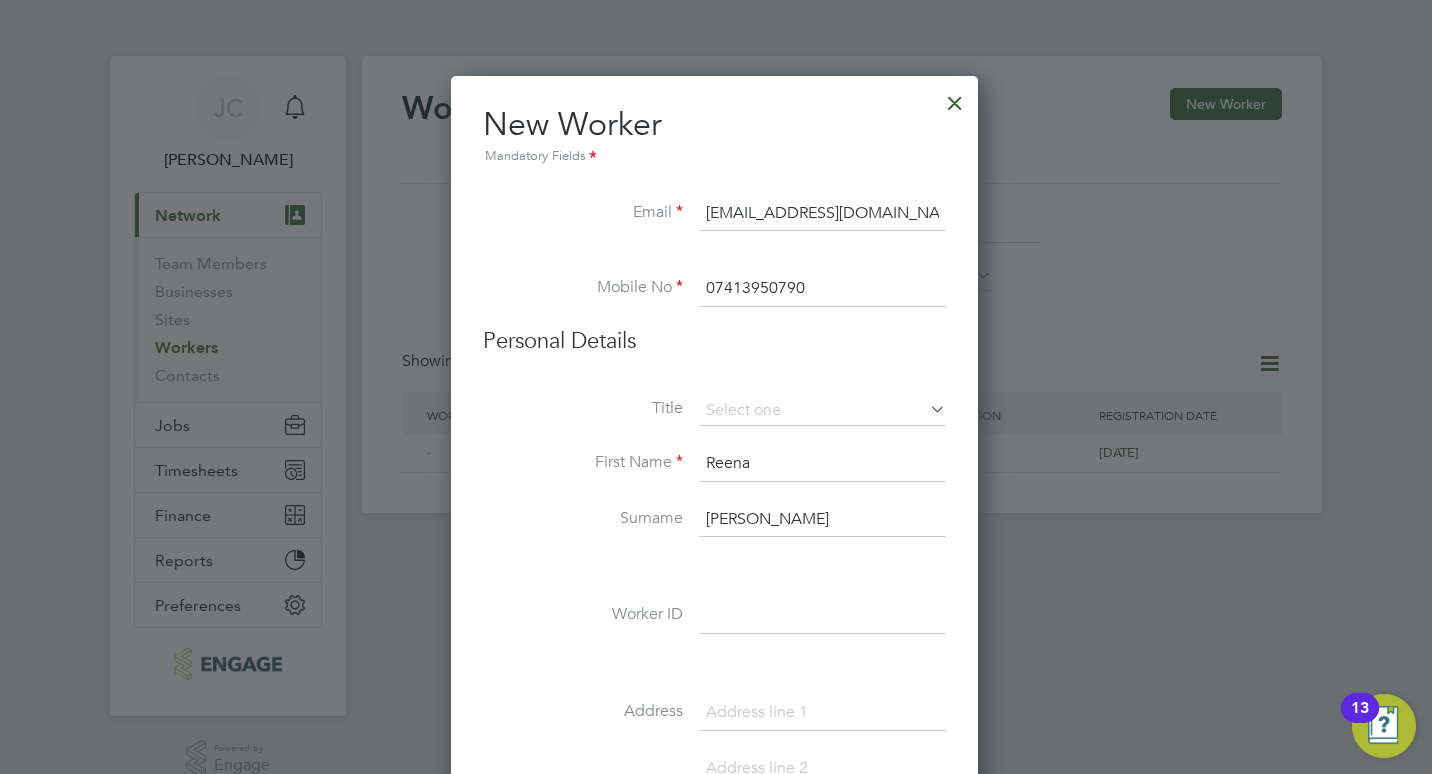 type on "Gour" 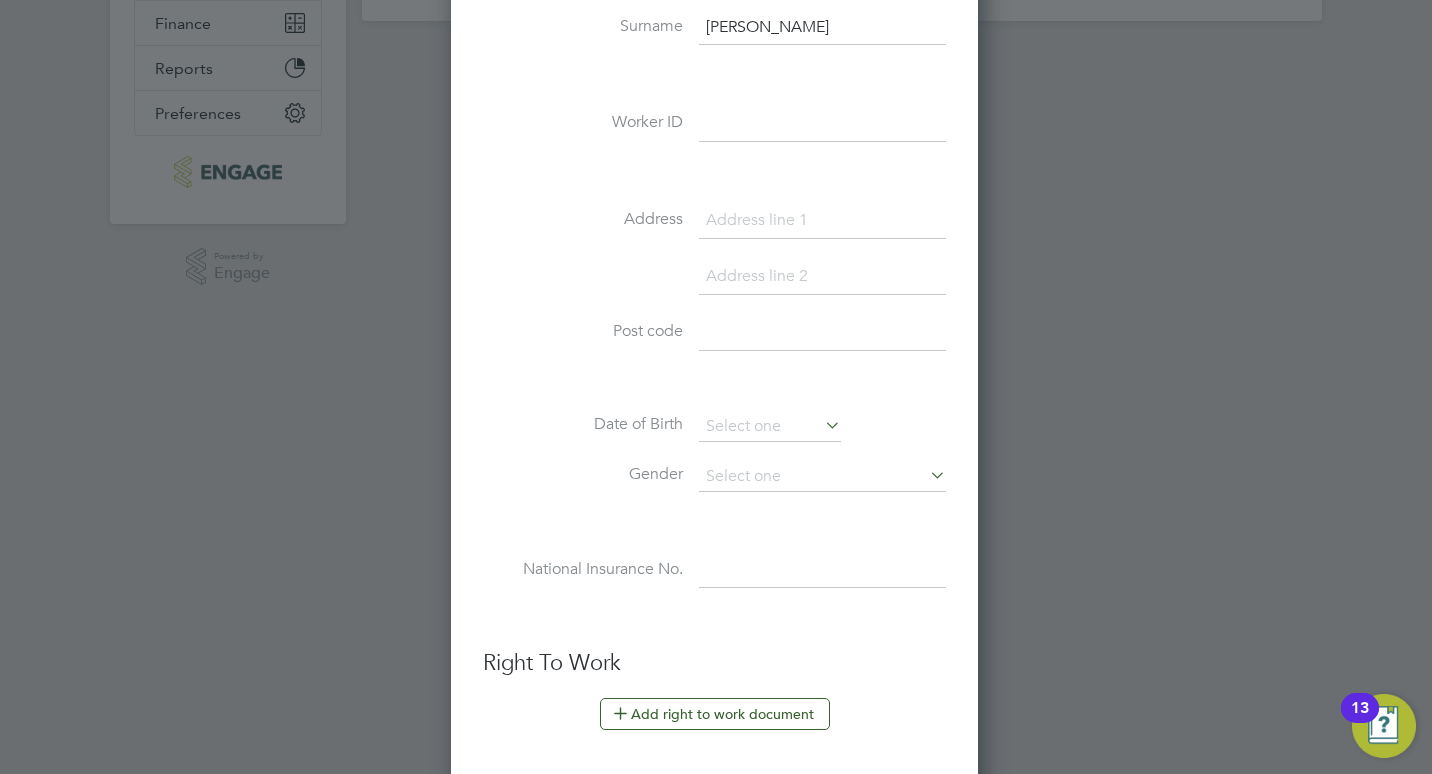 click at bounding box center (822, 571) 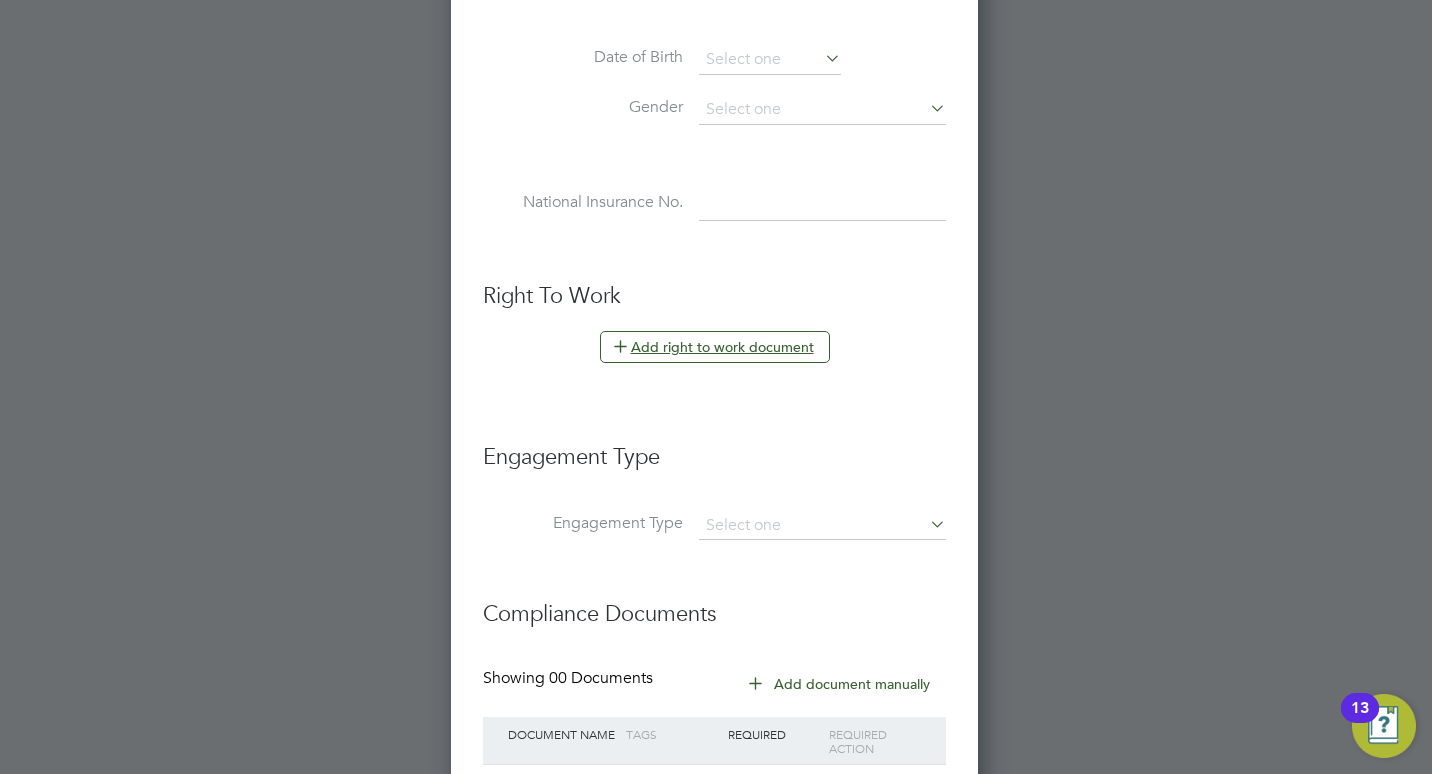scroll, scrollTop: 929, scrollLeft: 0, axis: vertical 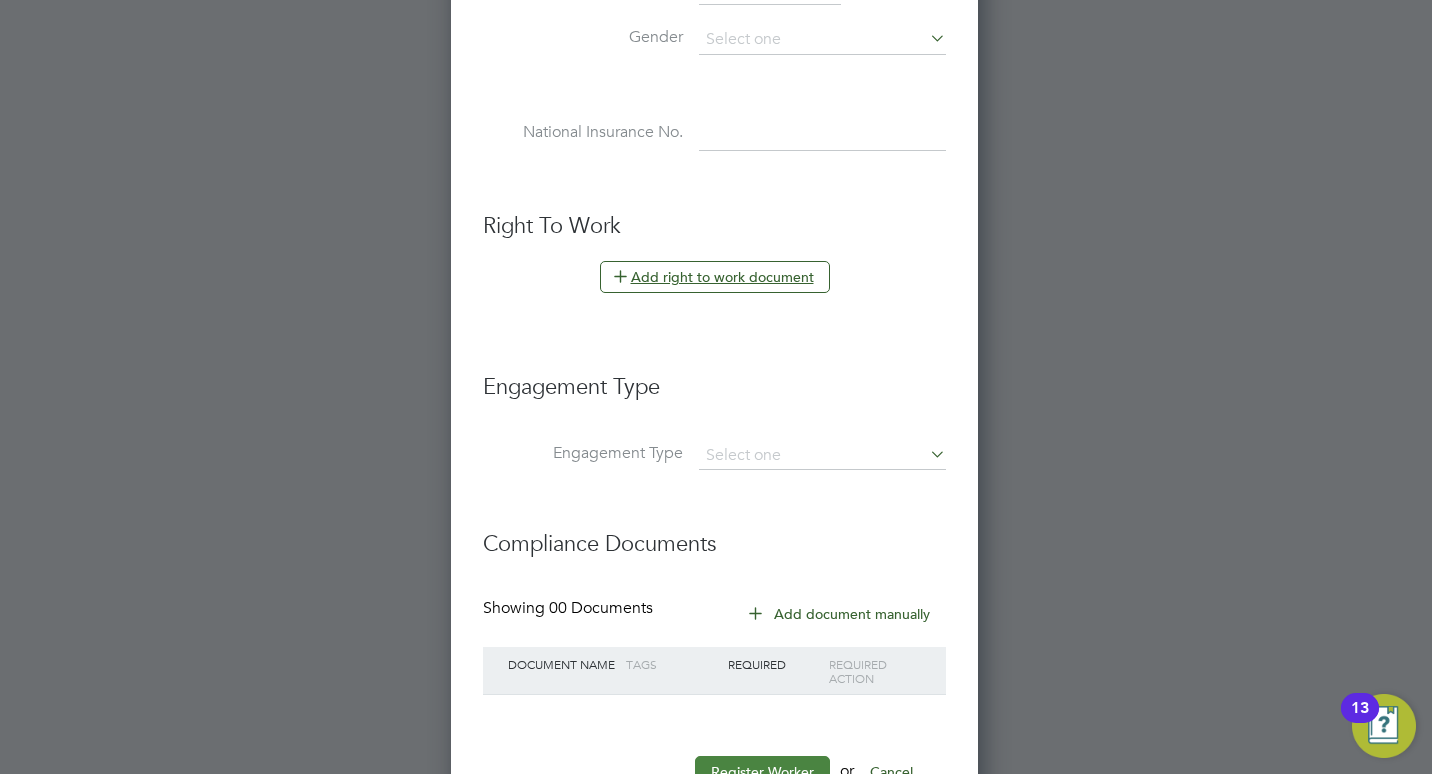 click on "Register Worker" at bounding box center [762, 772] 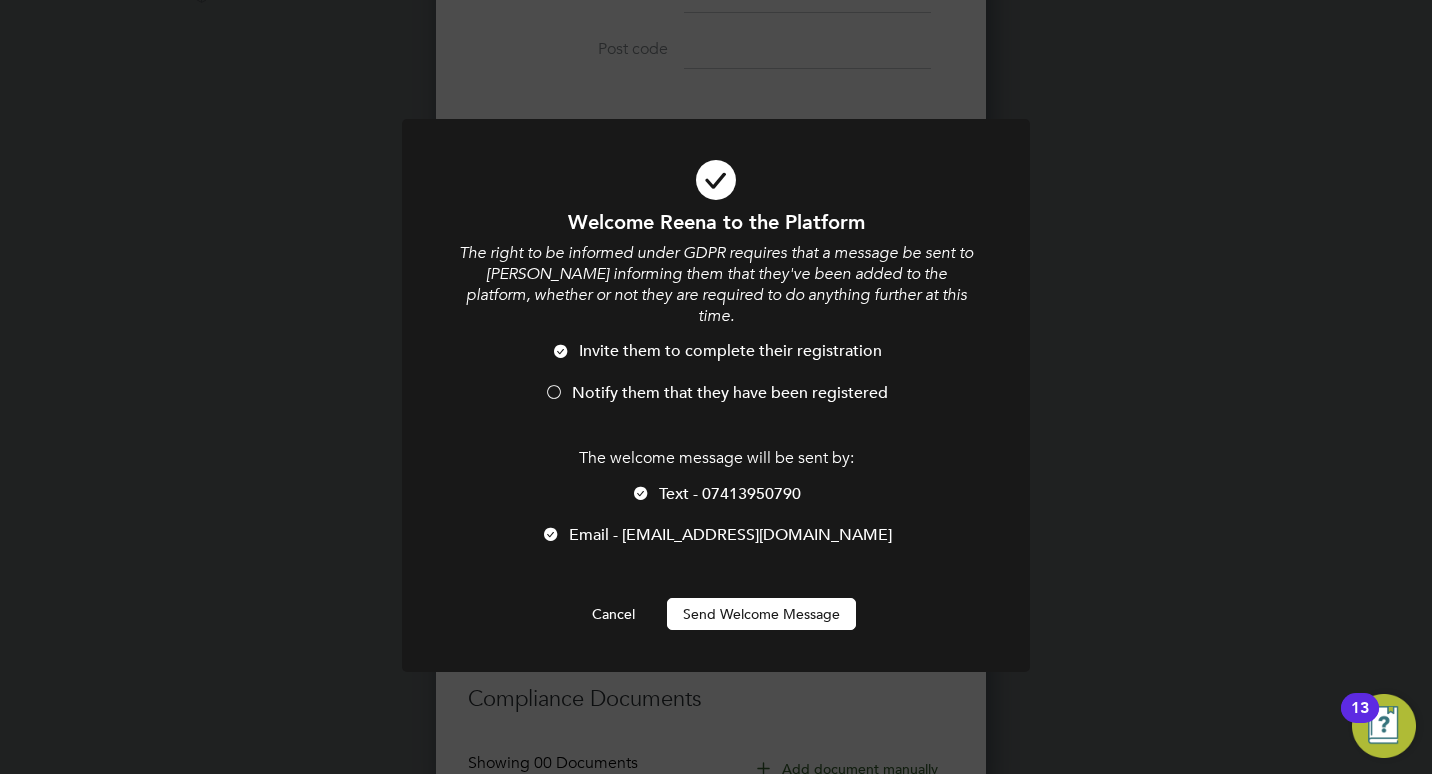 scroll, scrollTop: 0, scrollLeft: 0, axis: both 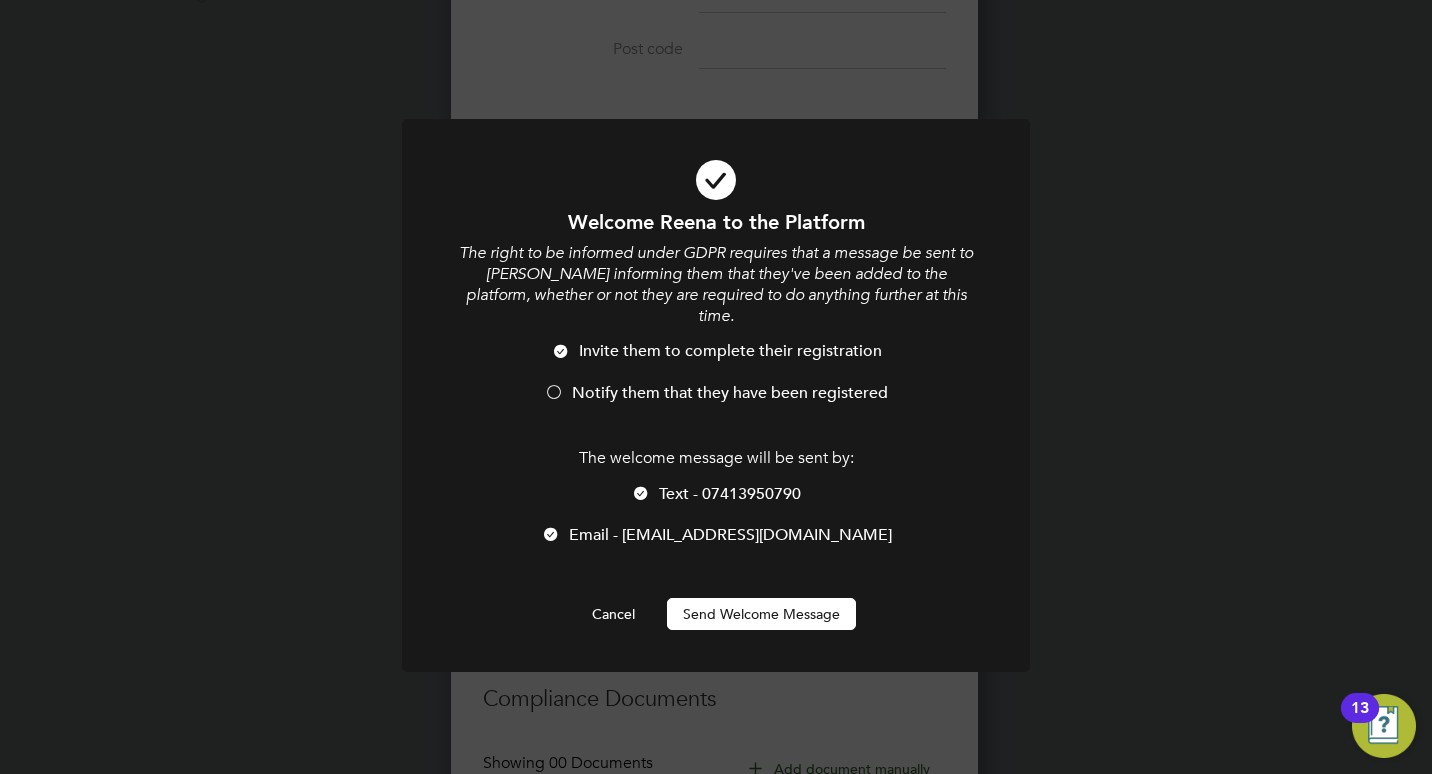 click on "Send Welcome Message" at bounding box center (761, 614) 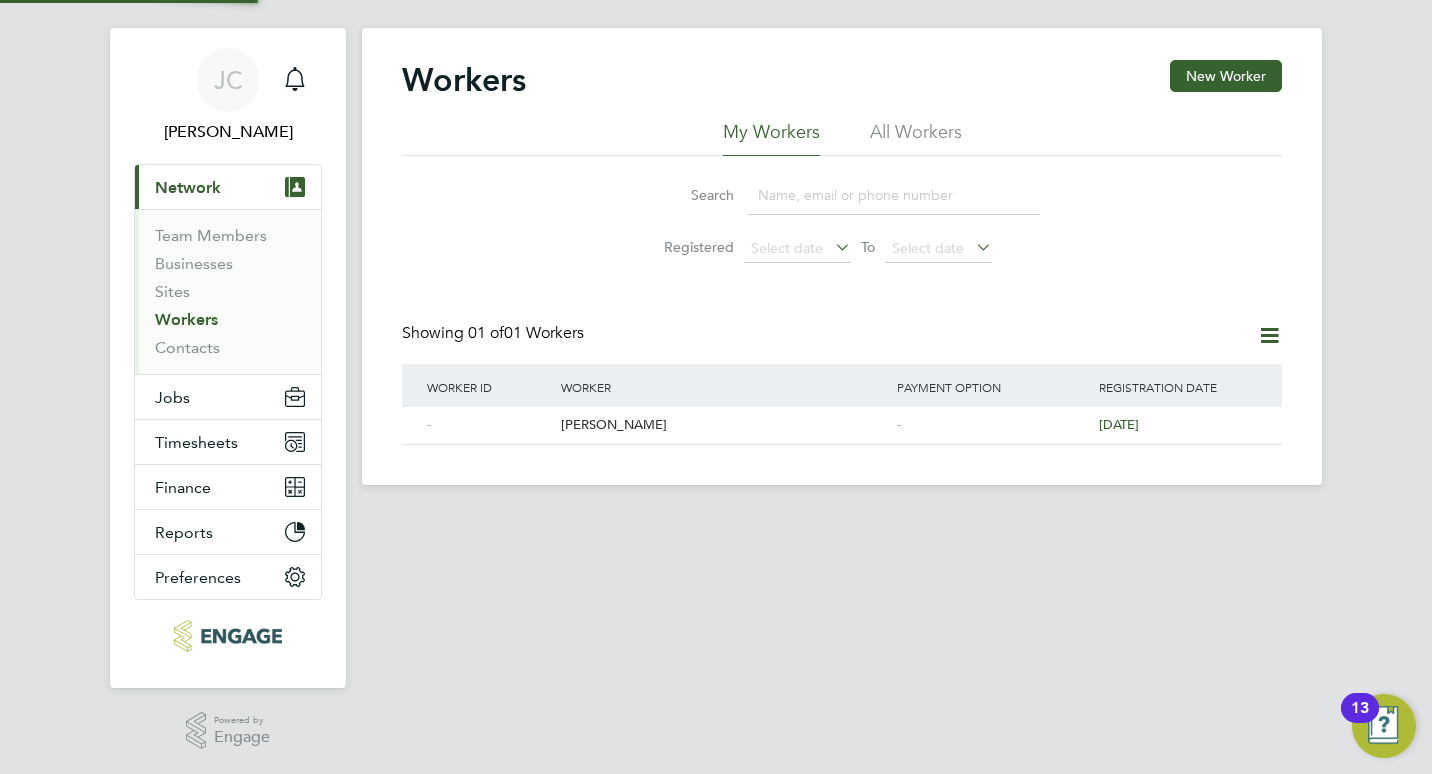 scroll, scrollTop: 0, scrollLeft: 0, axis: both 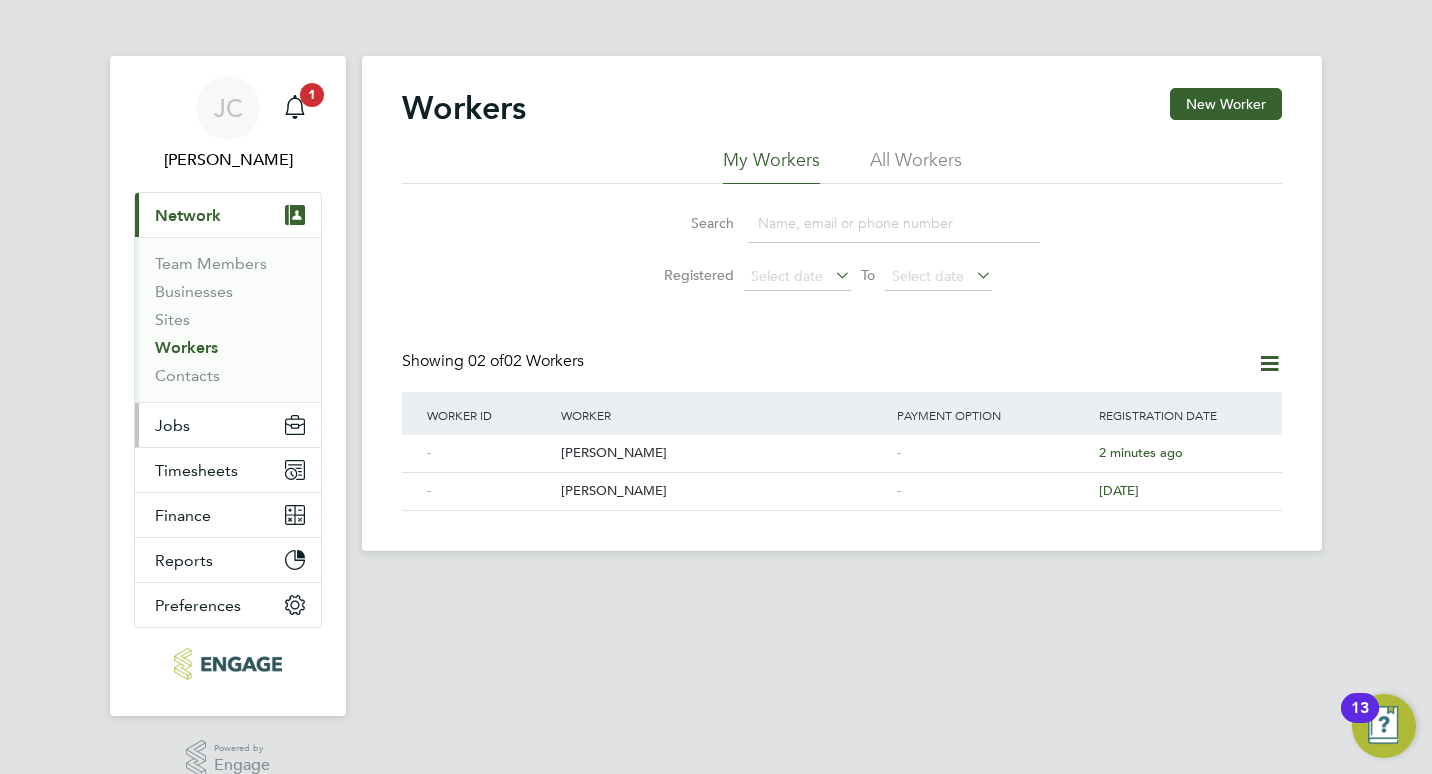 click on "Jobs" at bounding box center [172, 425] 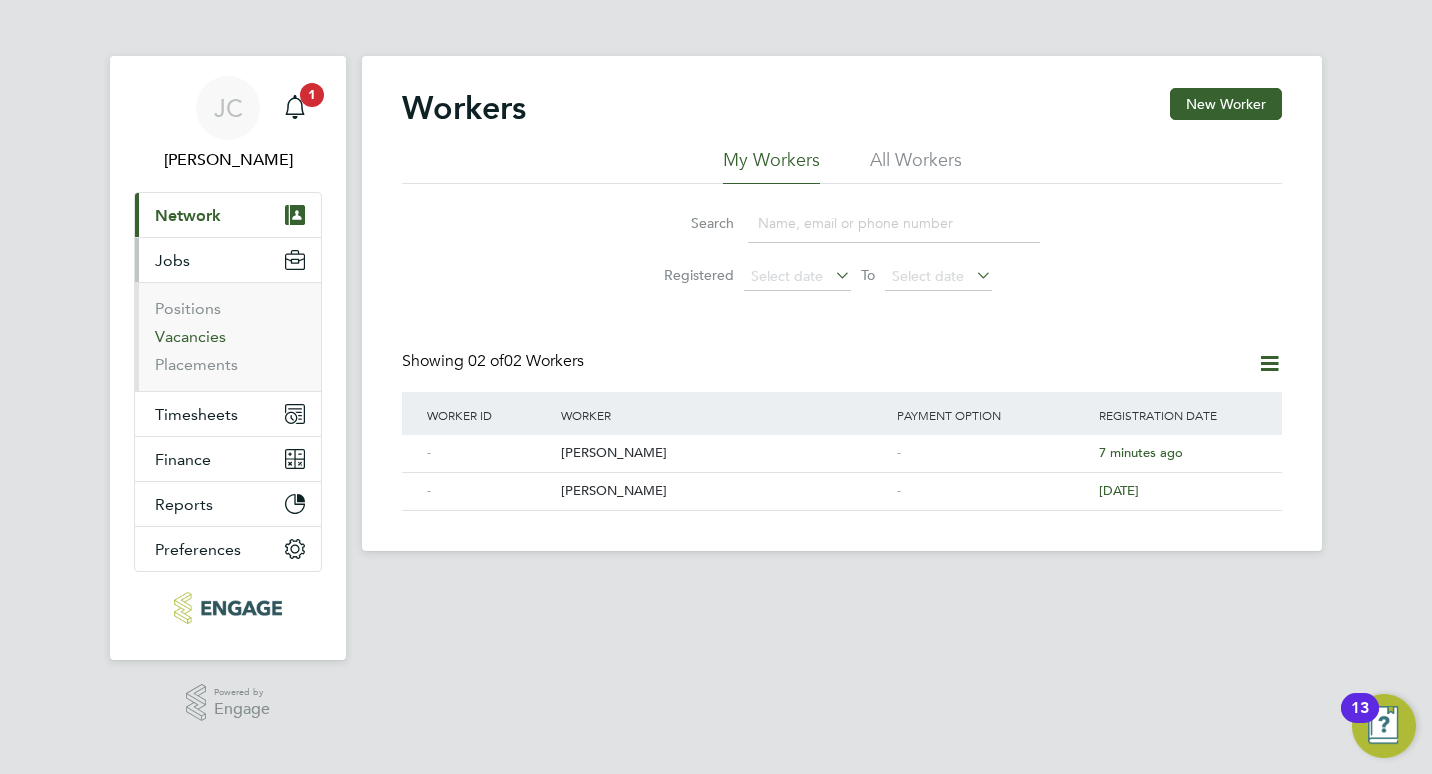 click on "Vacancies" at bounding box center [190, 336] 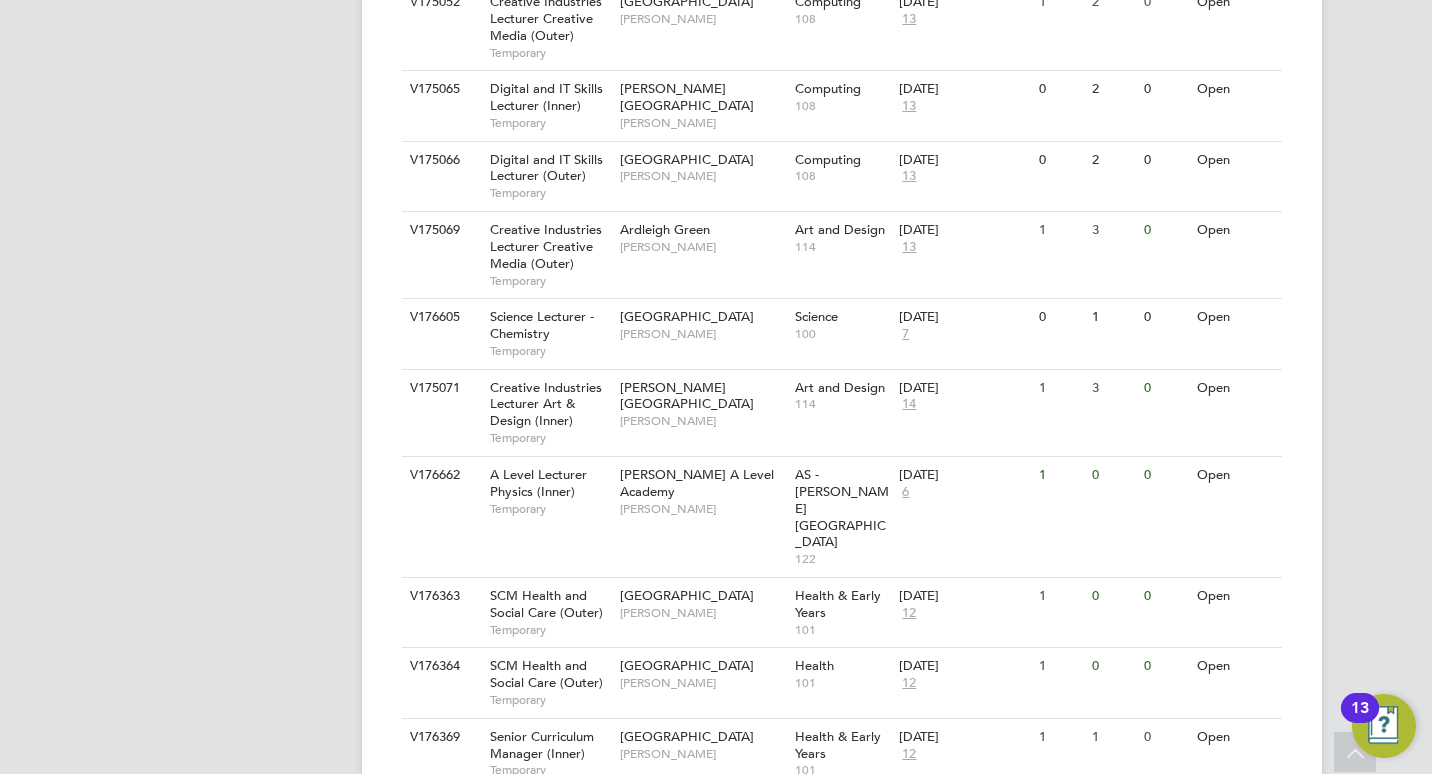 scroll, scrollTop: 821, scrollLeft: 0, axis: vertical 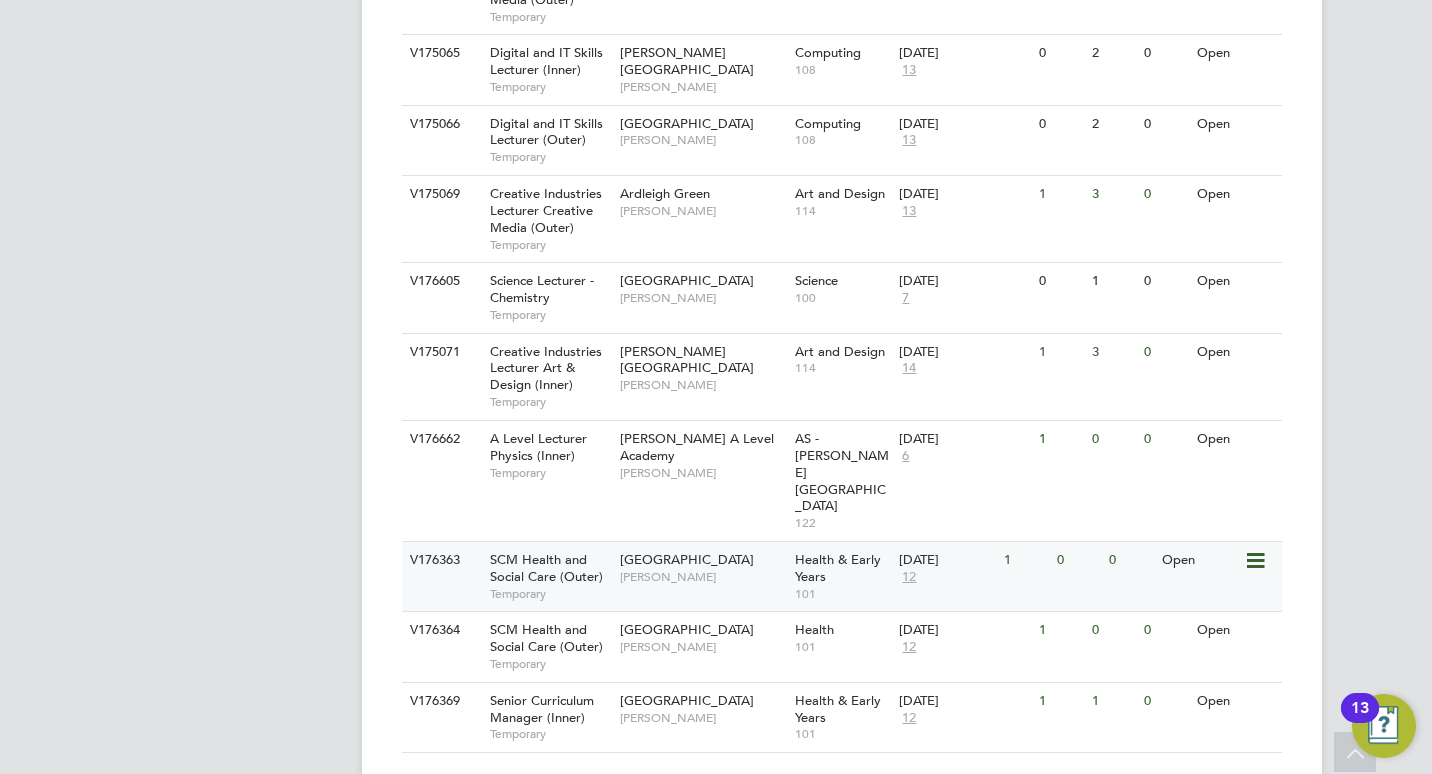 click on "SCM Health and Social Care (Outer)" 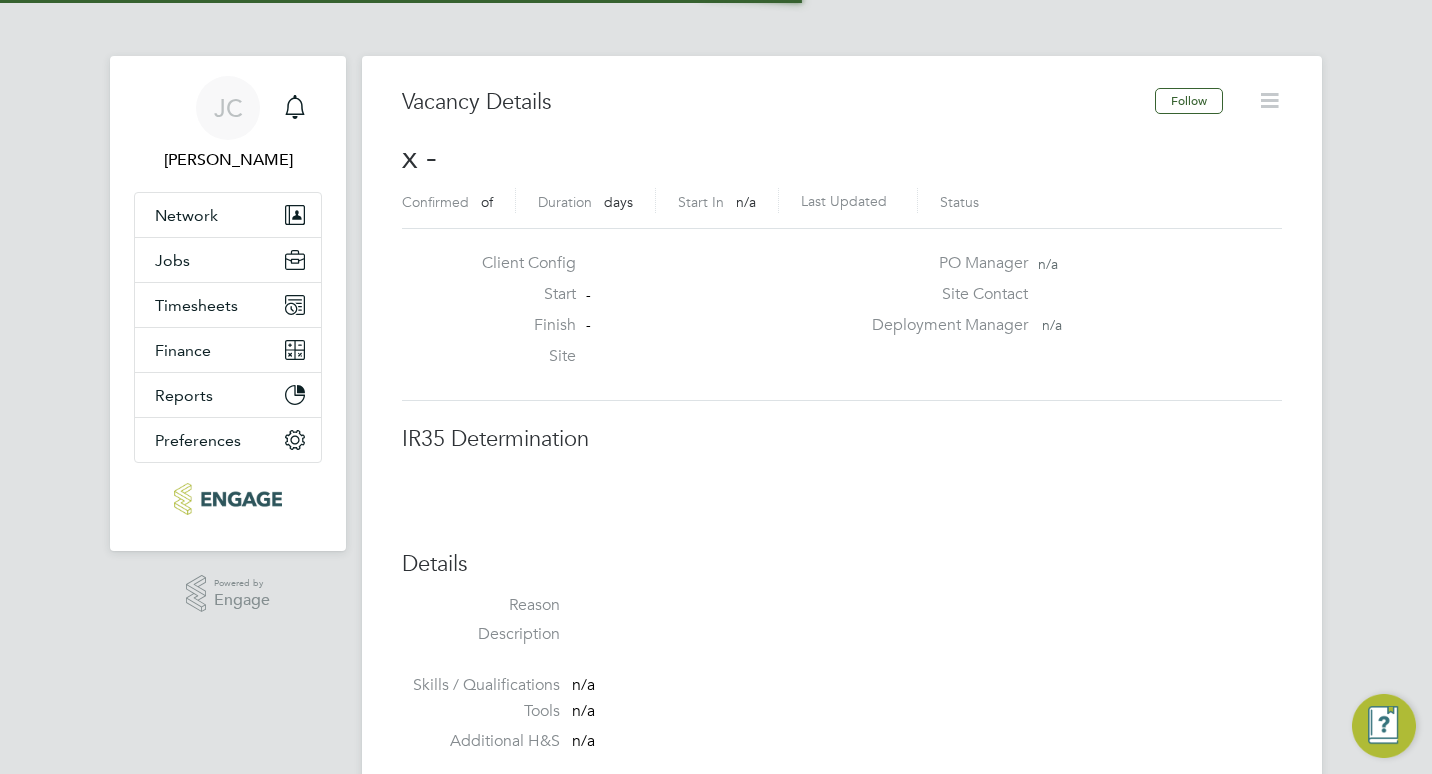 scroll, scrollTop: 0, scrollLeft: 0, axis: both 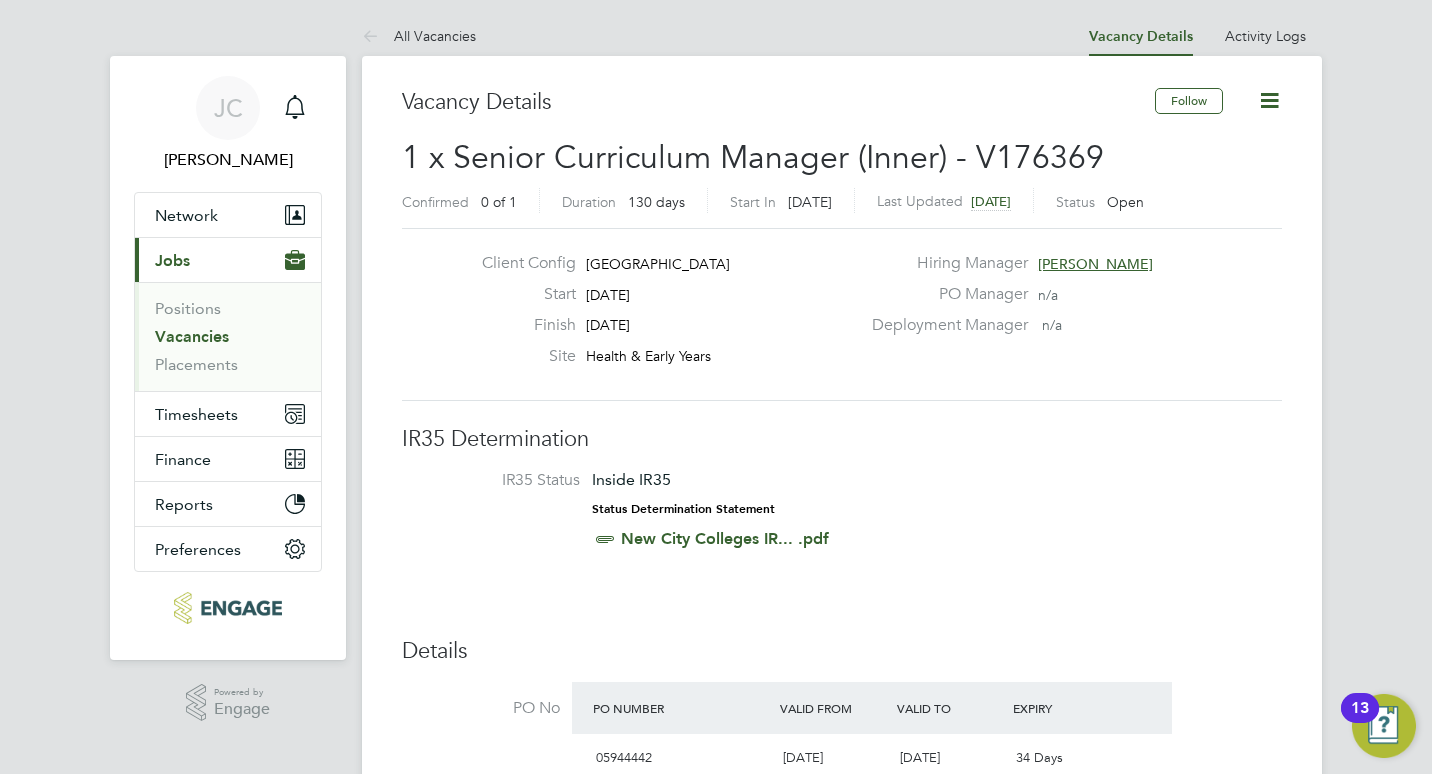 type 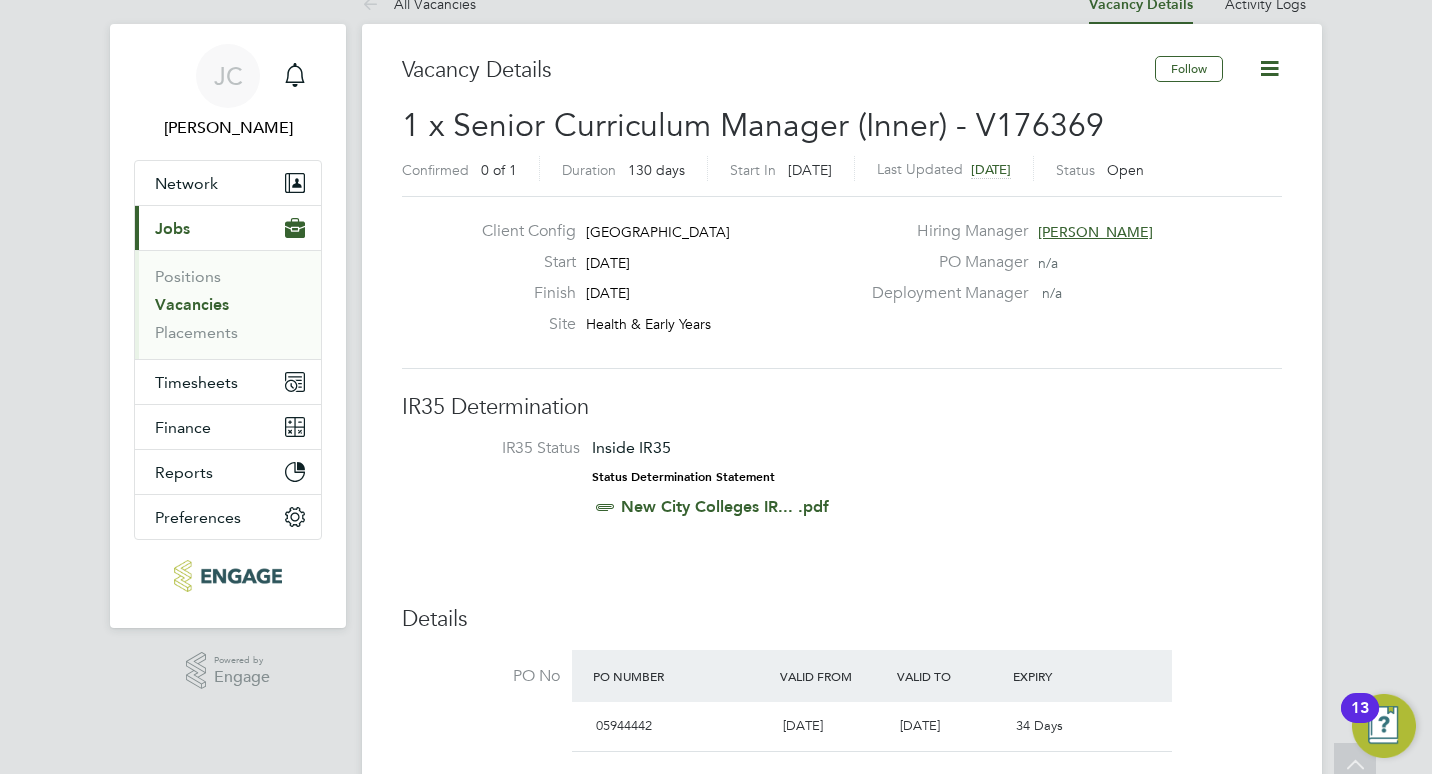 scroll, scrollTop: 0, scrollLeft: 0, axis: both 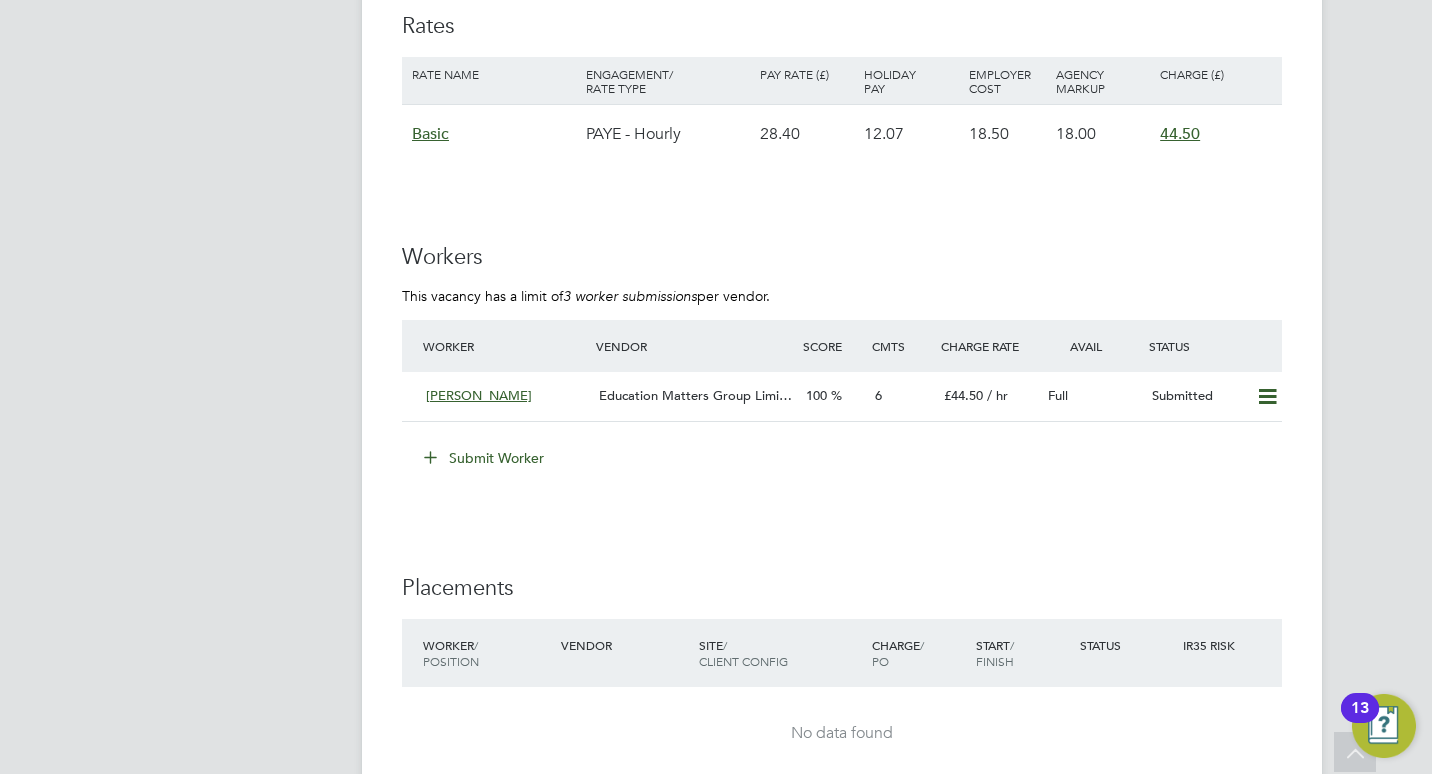 click on "Submit Worker" 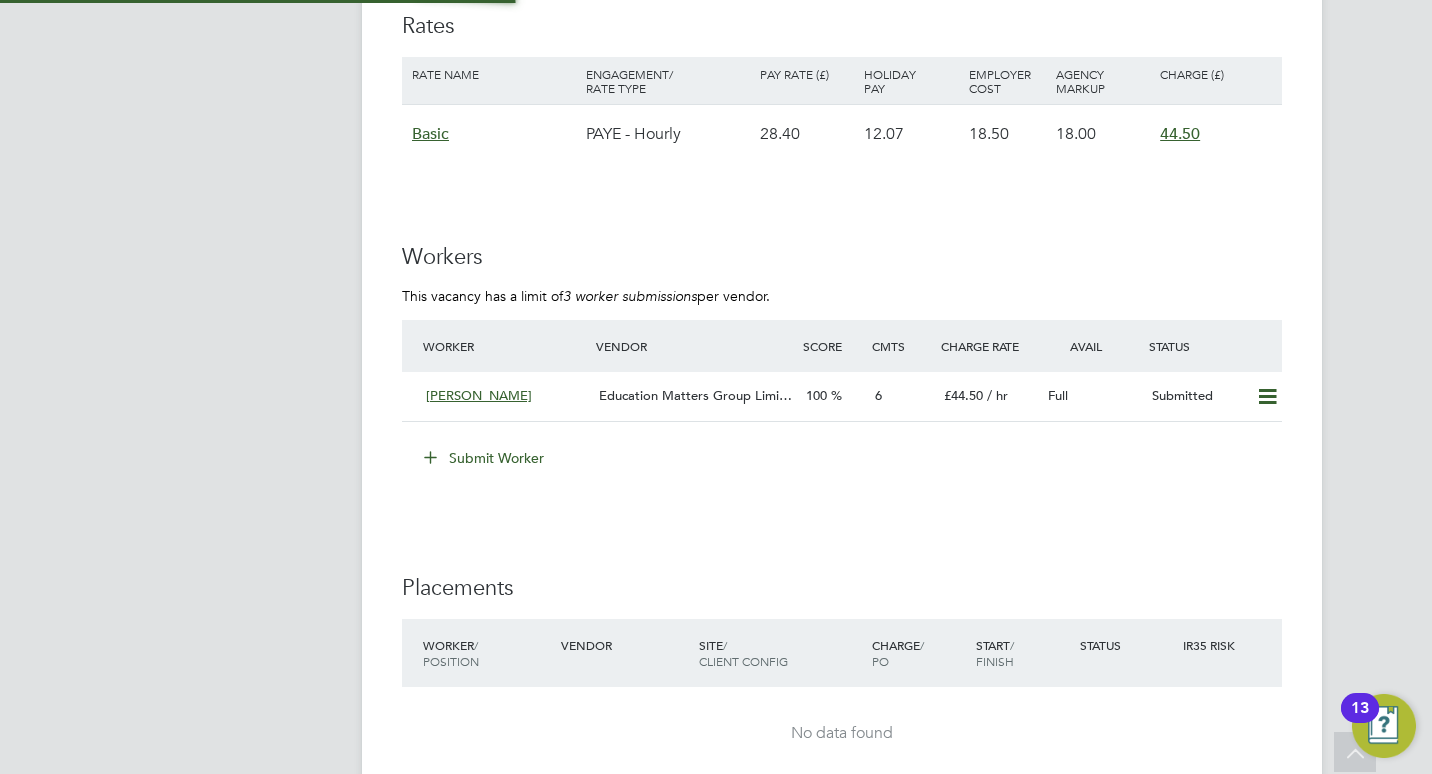 scroll, scrollTop: 9, scrollLeft: 10, axis: both 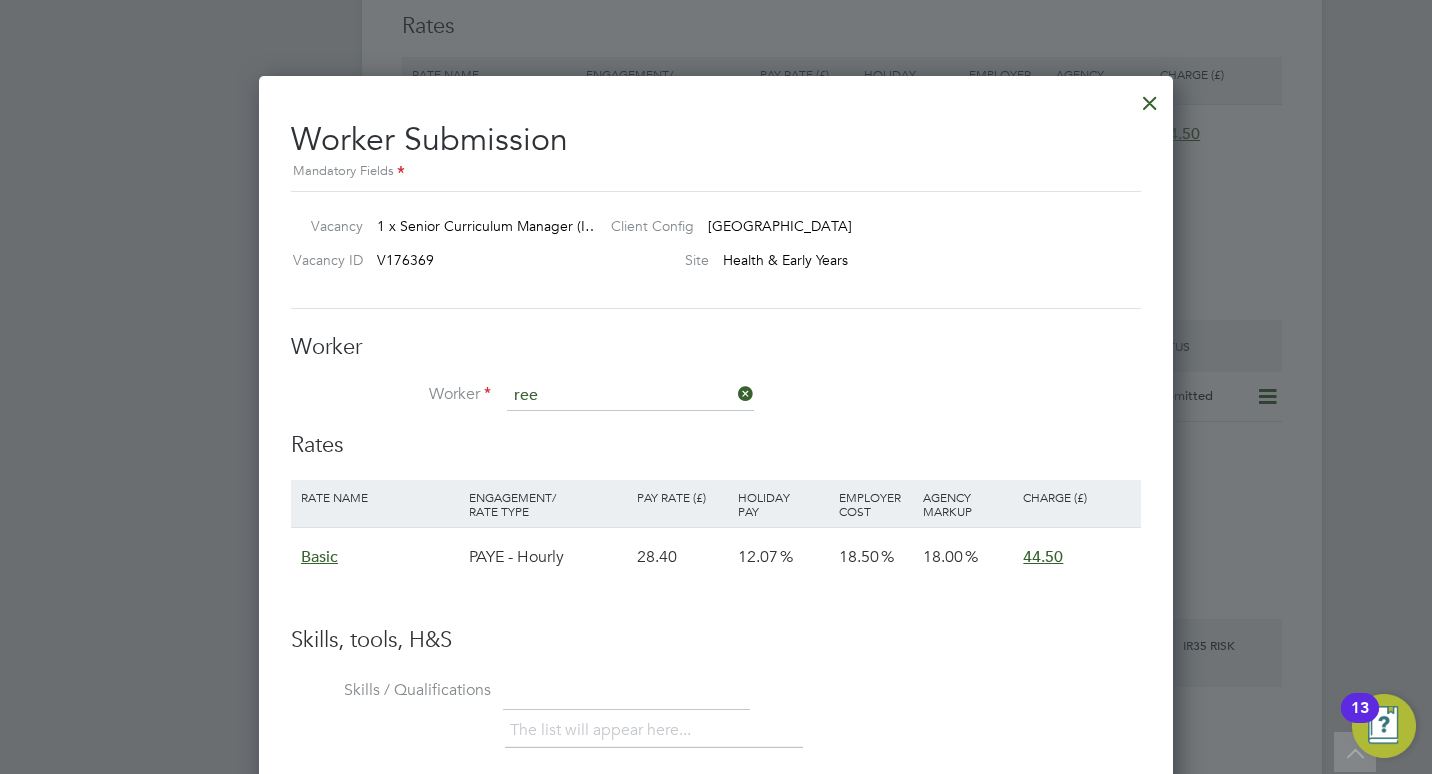 click on "Ree [PERSON_NAME]" 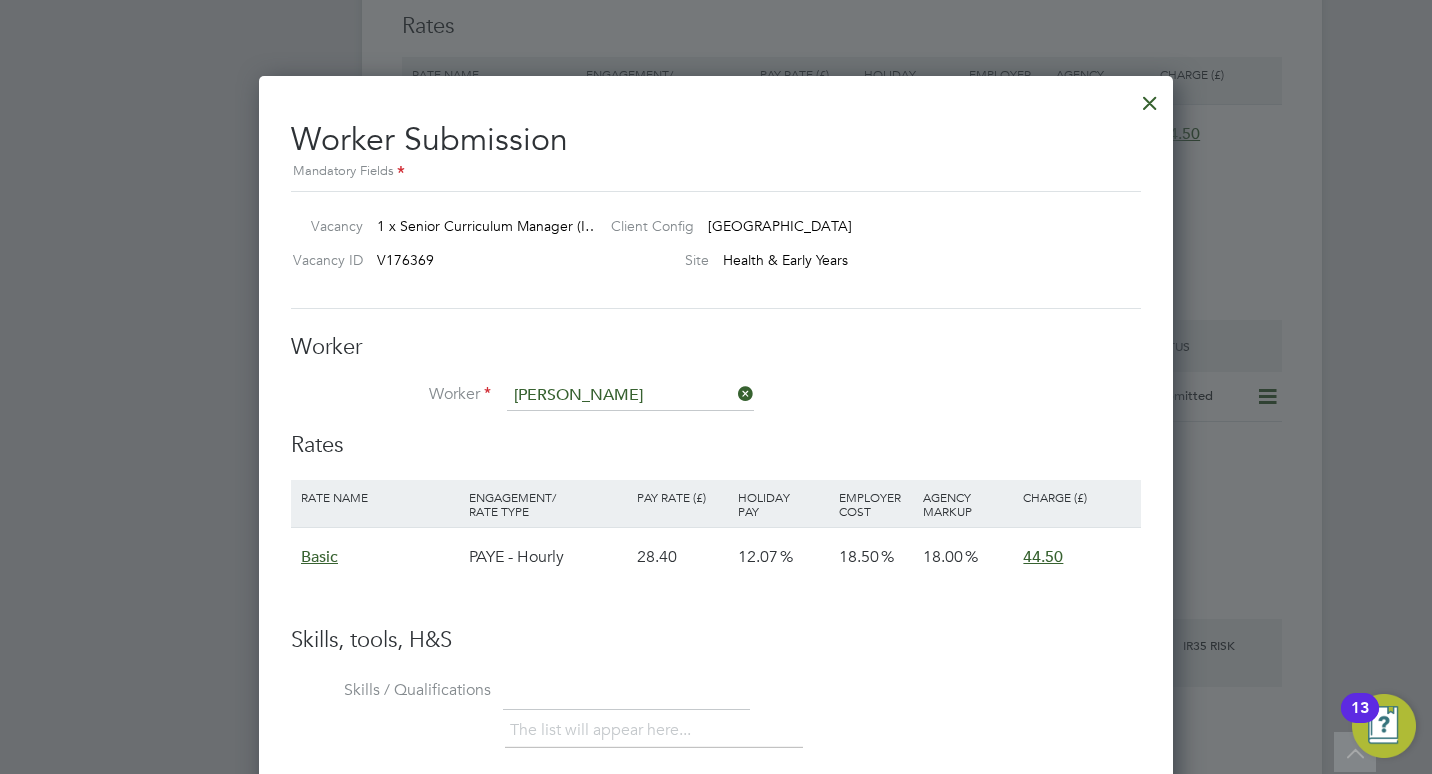 scroll, scrollTop: 10, scrollLeft: 10, axis: both 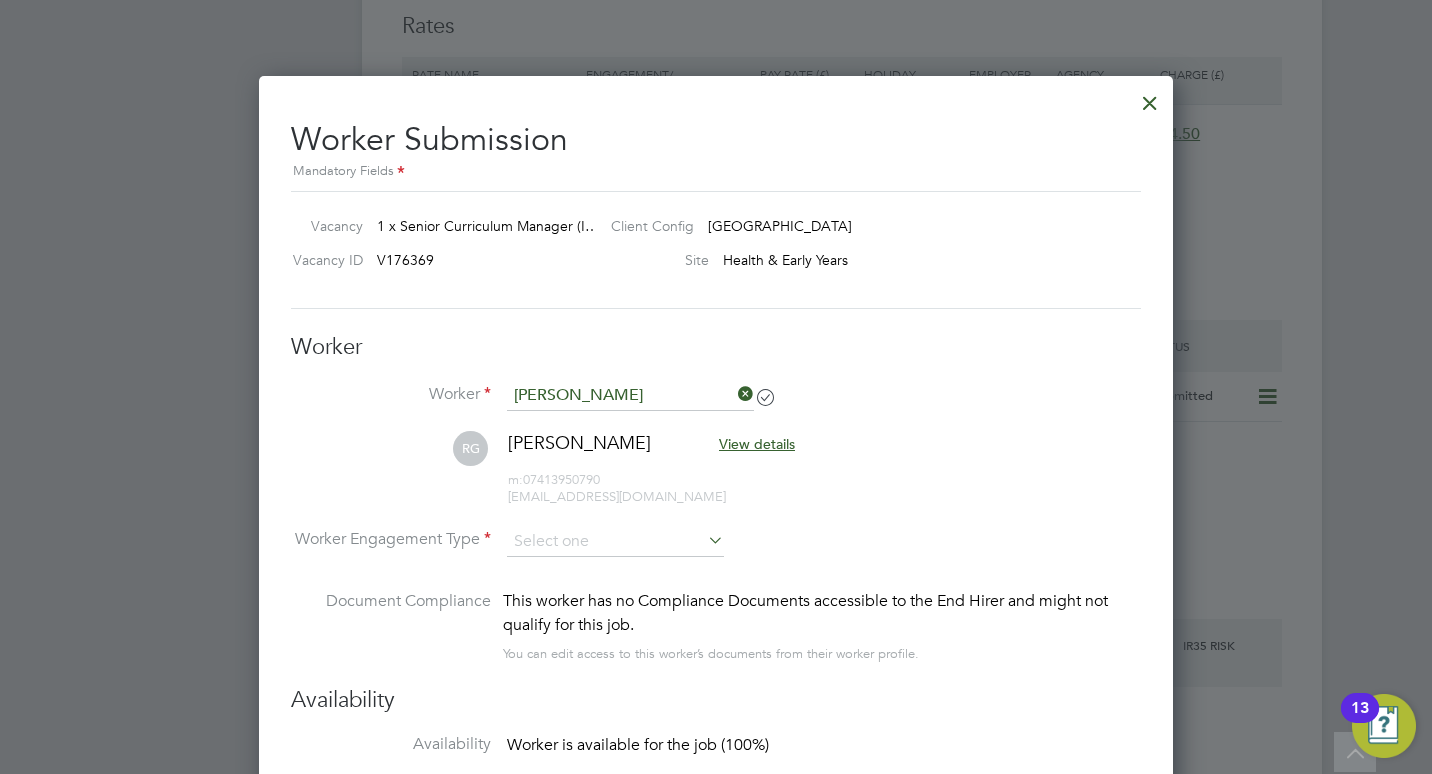 click at bounding box center (704, 540) 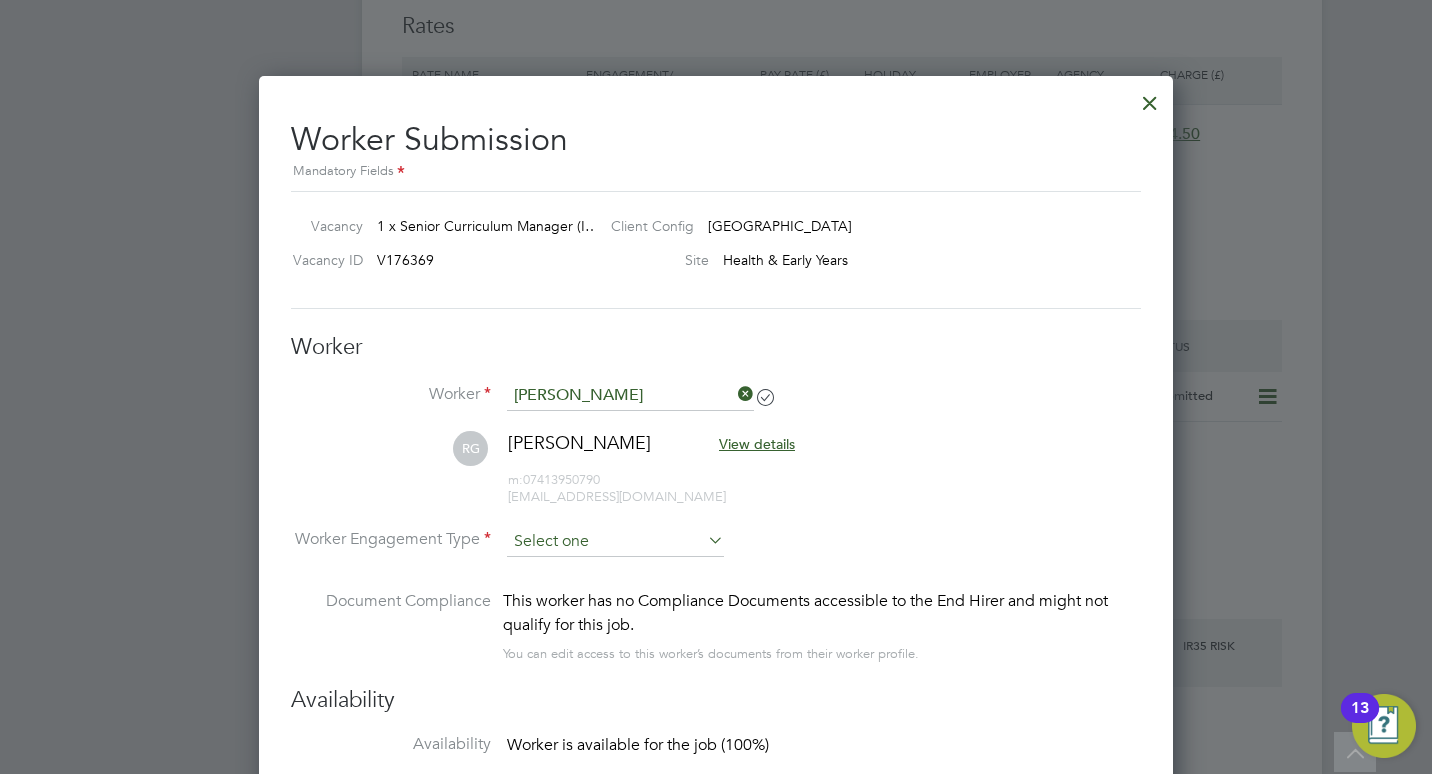 click at bounding box center [615, 542] 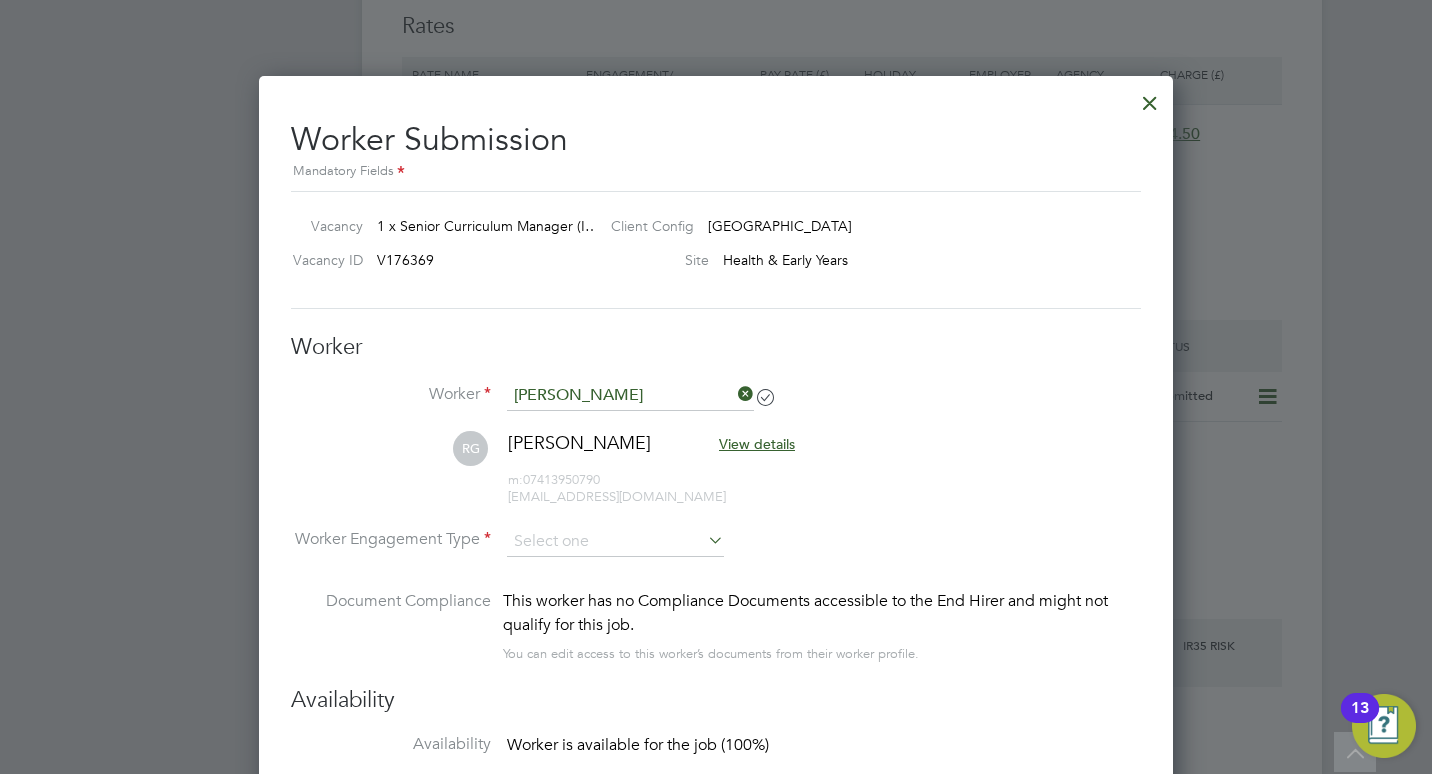 click on "PAYE" 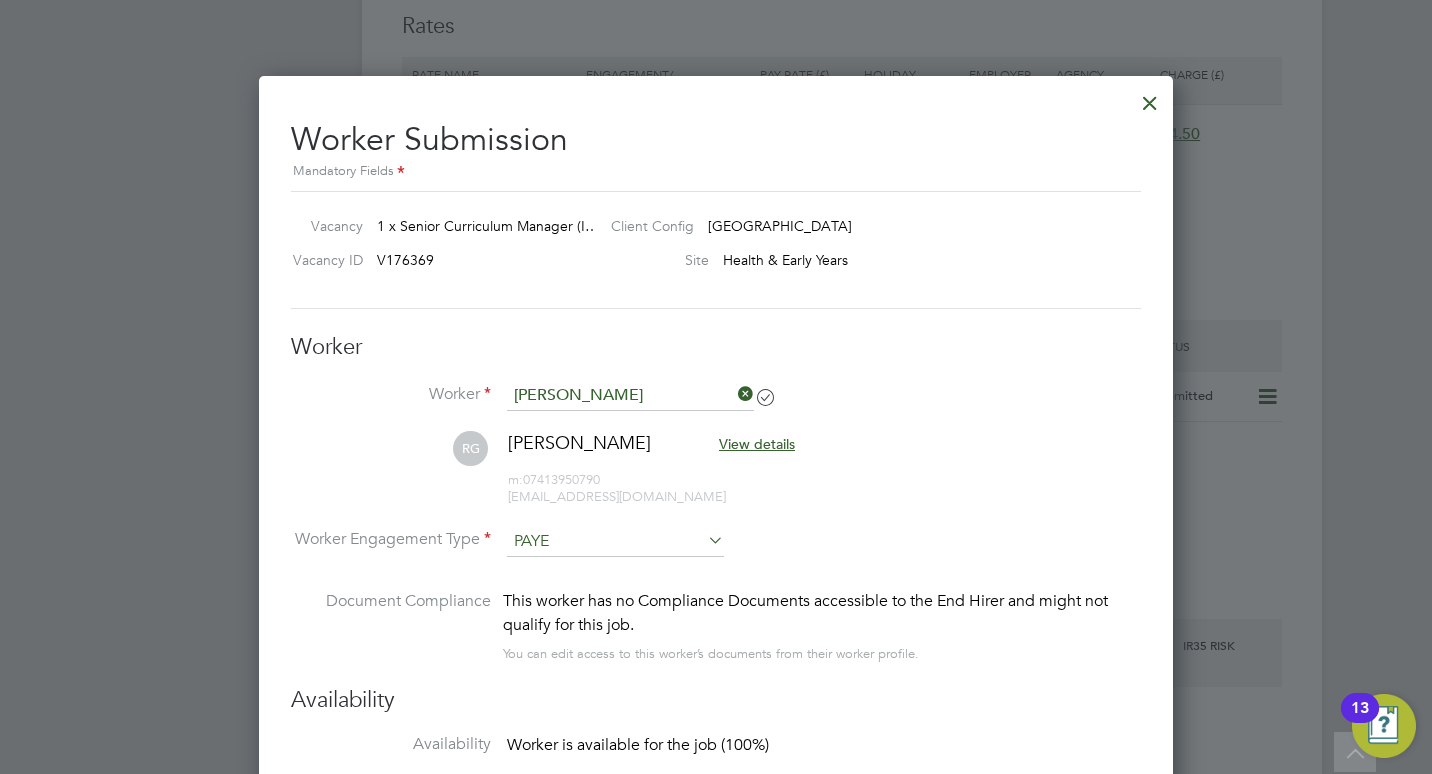 scroll, scrollTop: 9, scrollLeft: 10, axis: both 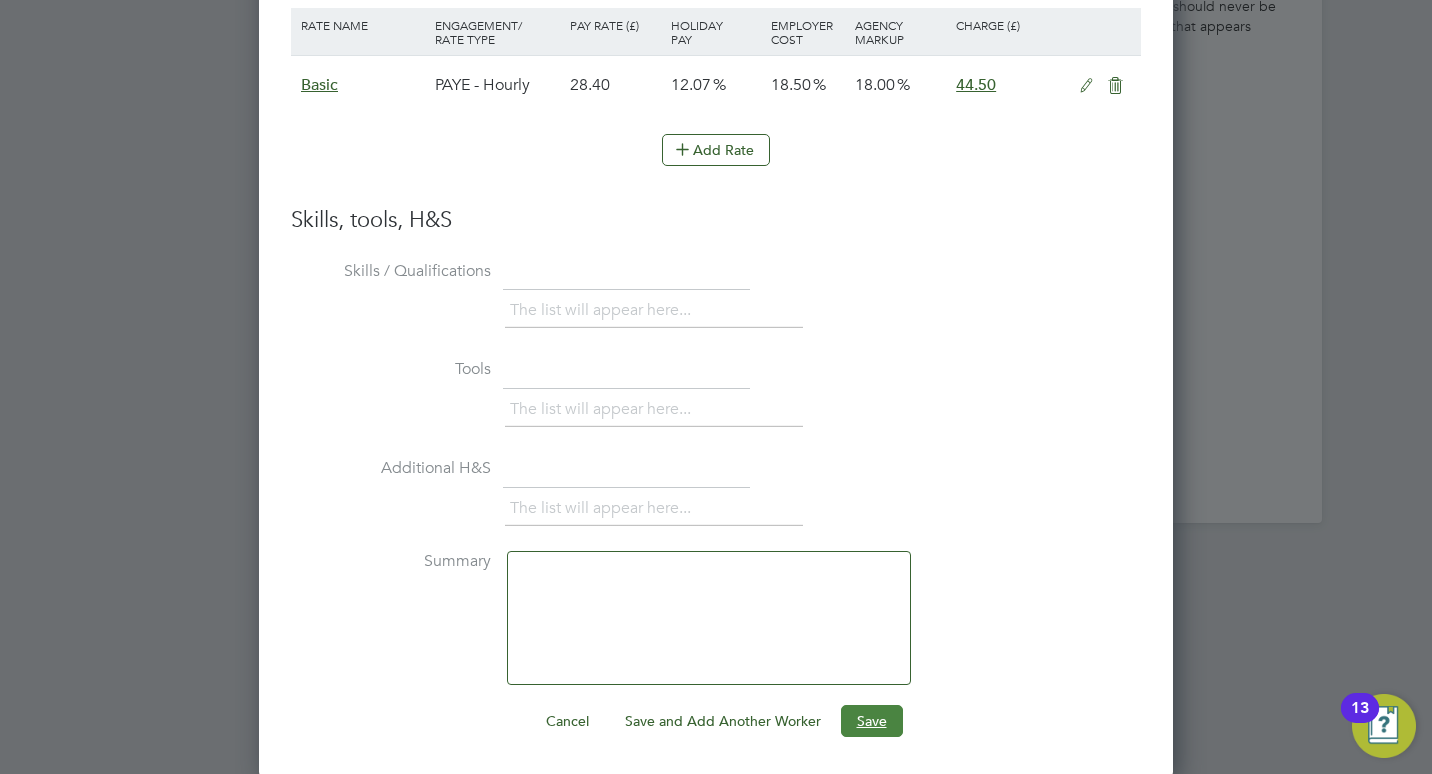 click on "Save" at bounding box center (872, 721) 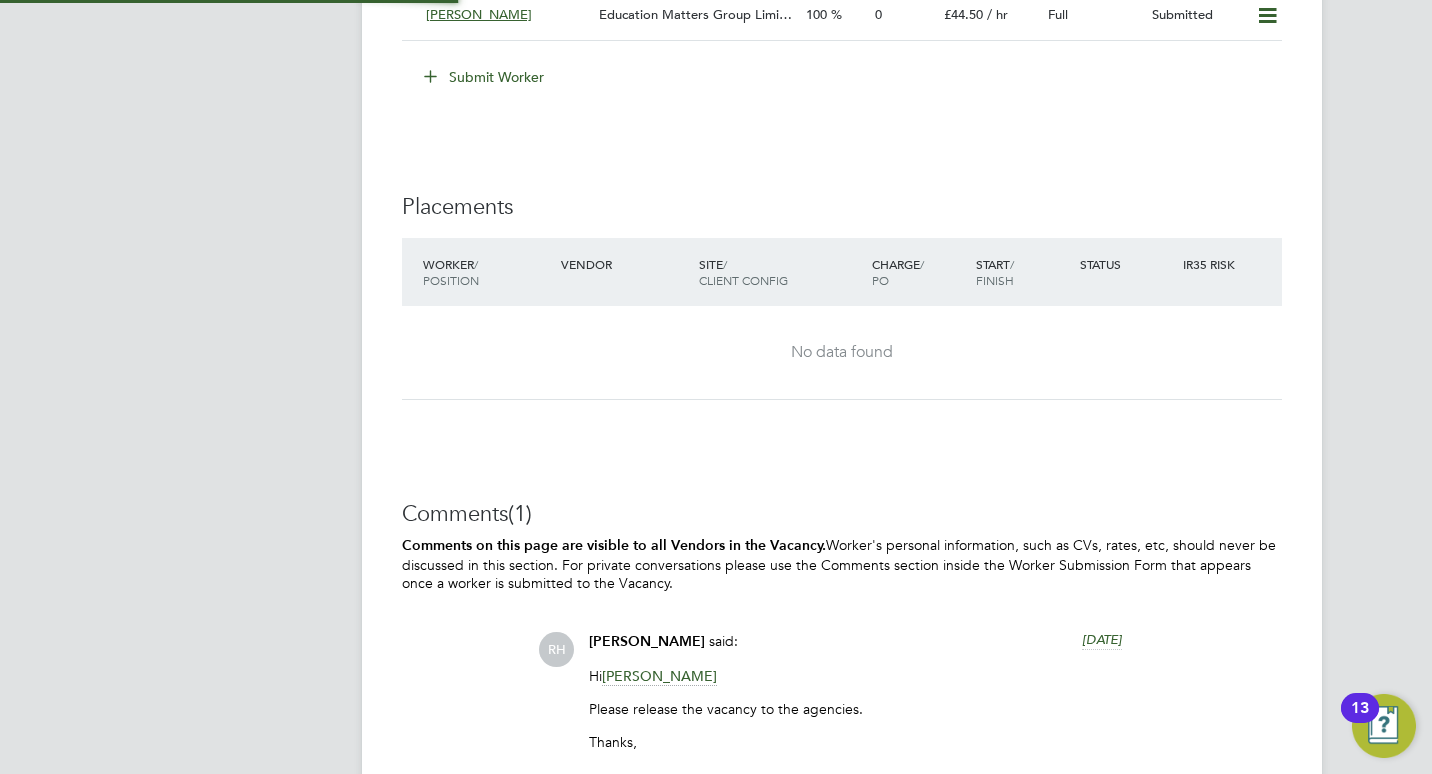 scroll, scrollTop: 2727, scrollLeft: 0, axis: vertical 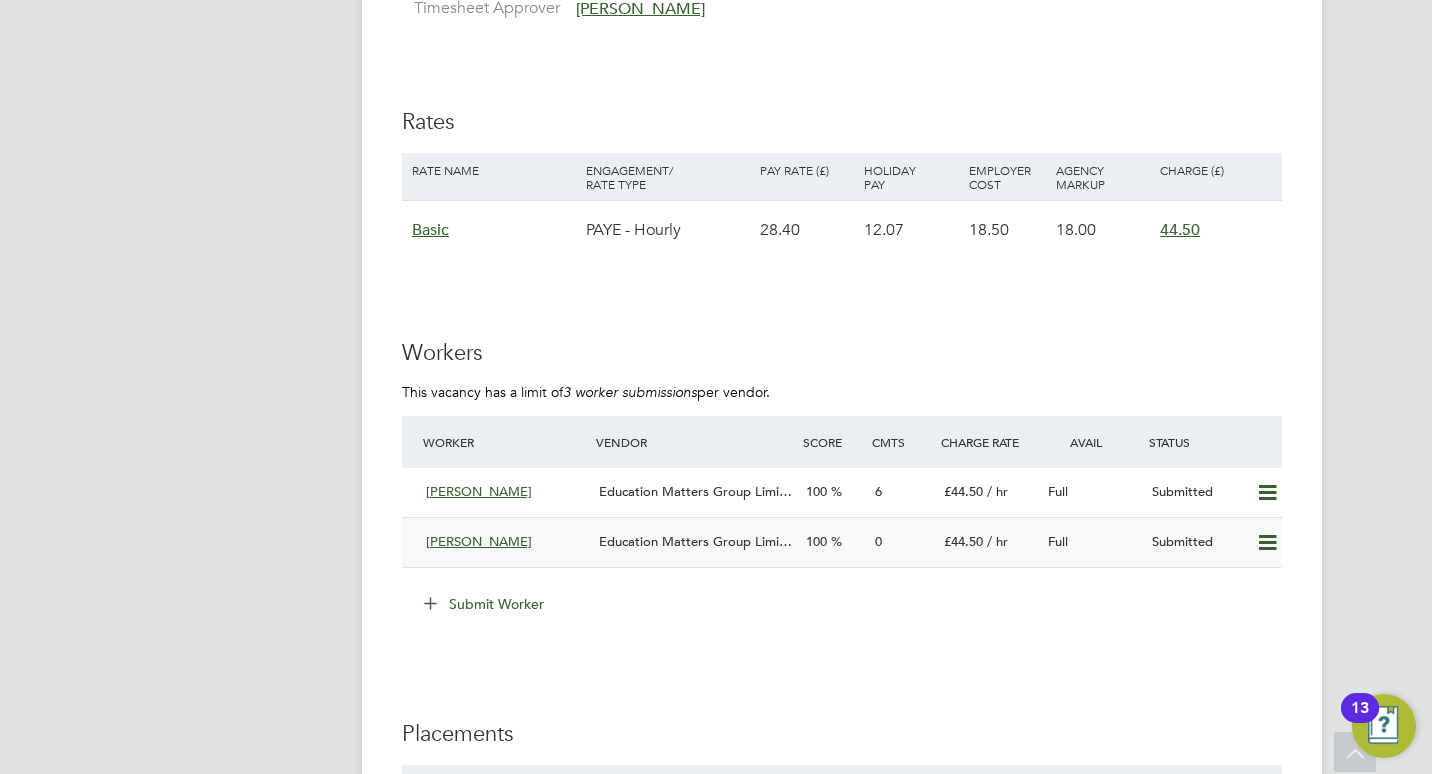 click on "Education Matters Group Limi…" 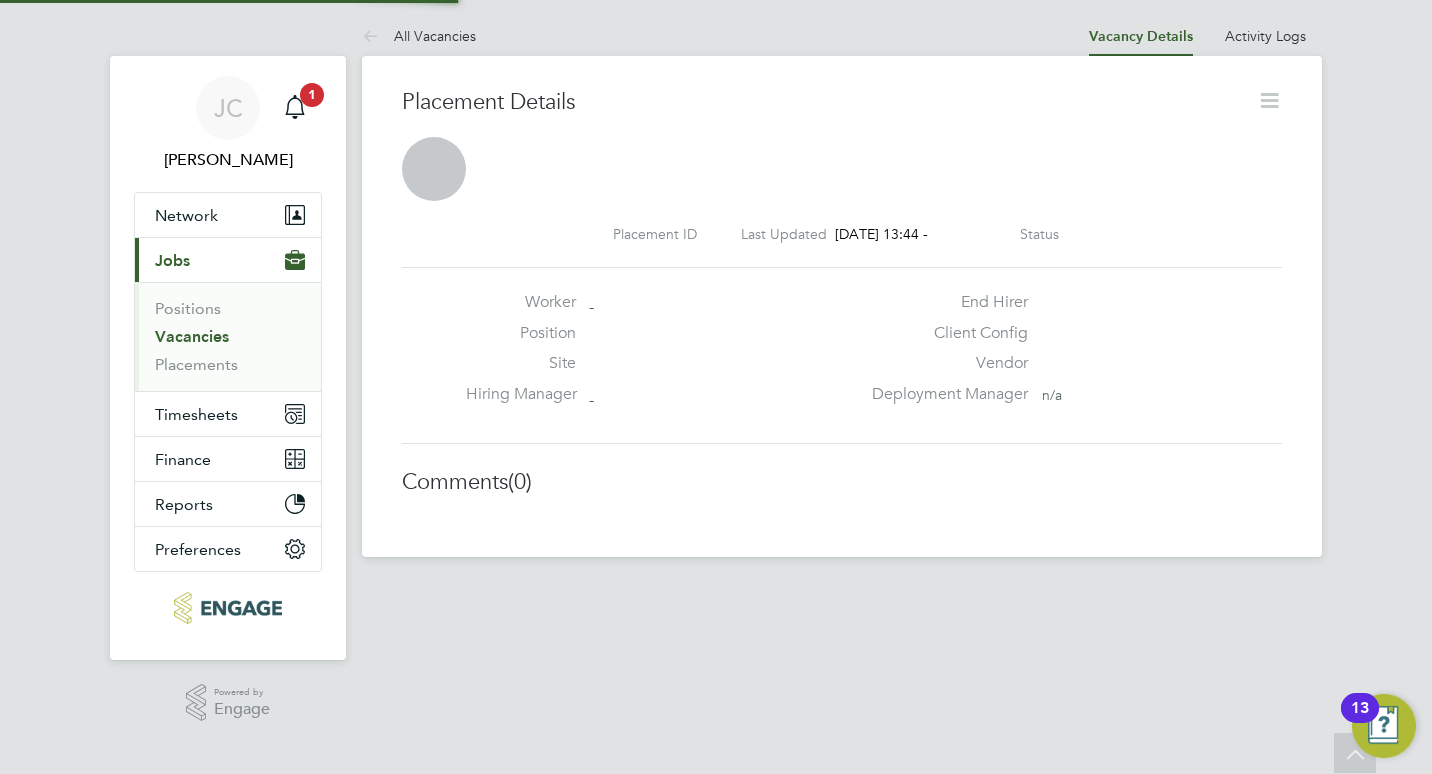 scroll, scrollTop: 0, scrollLeft: 0, axis: both 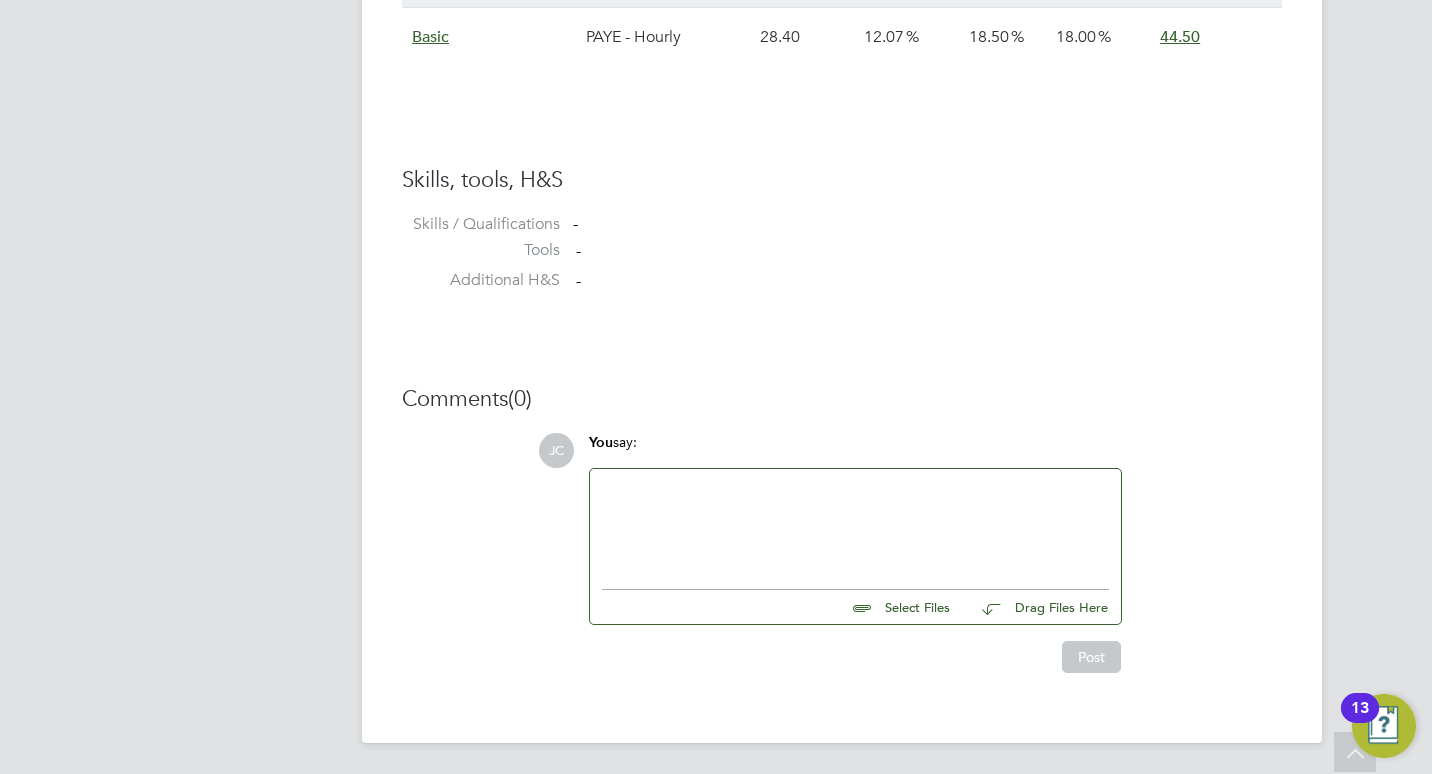 click 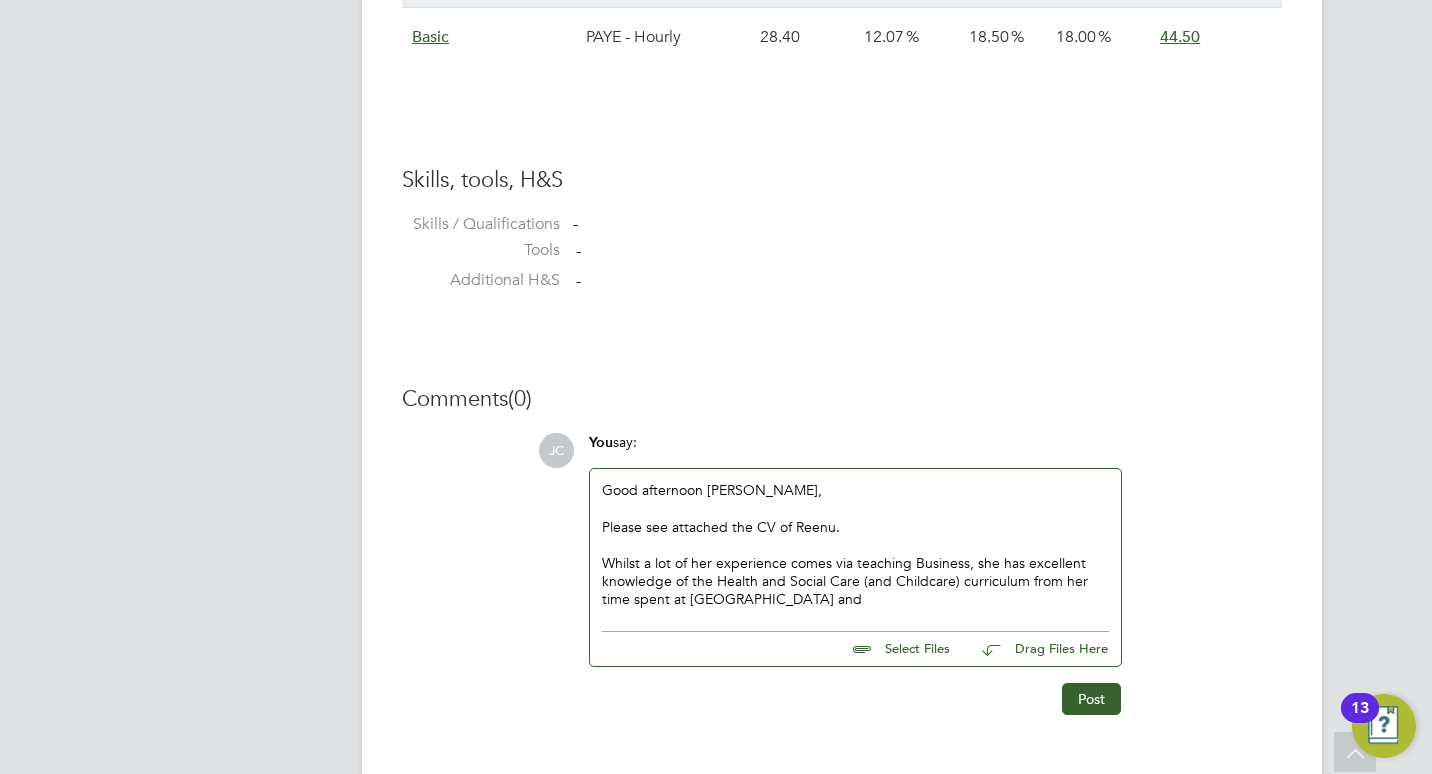 scroll, scrollTop: 1440, scrollLeft: 0, axis: vertical 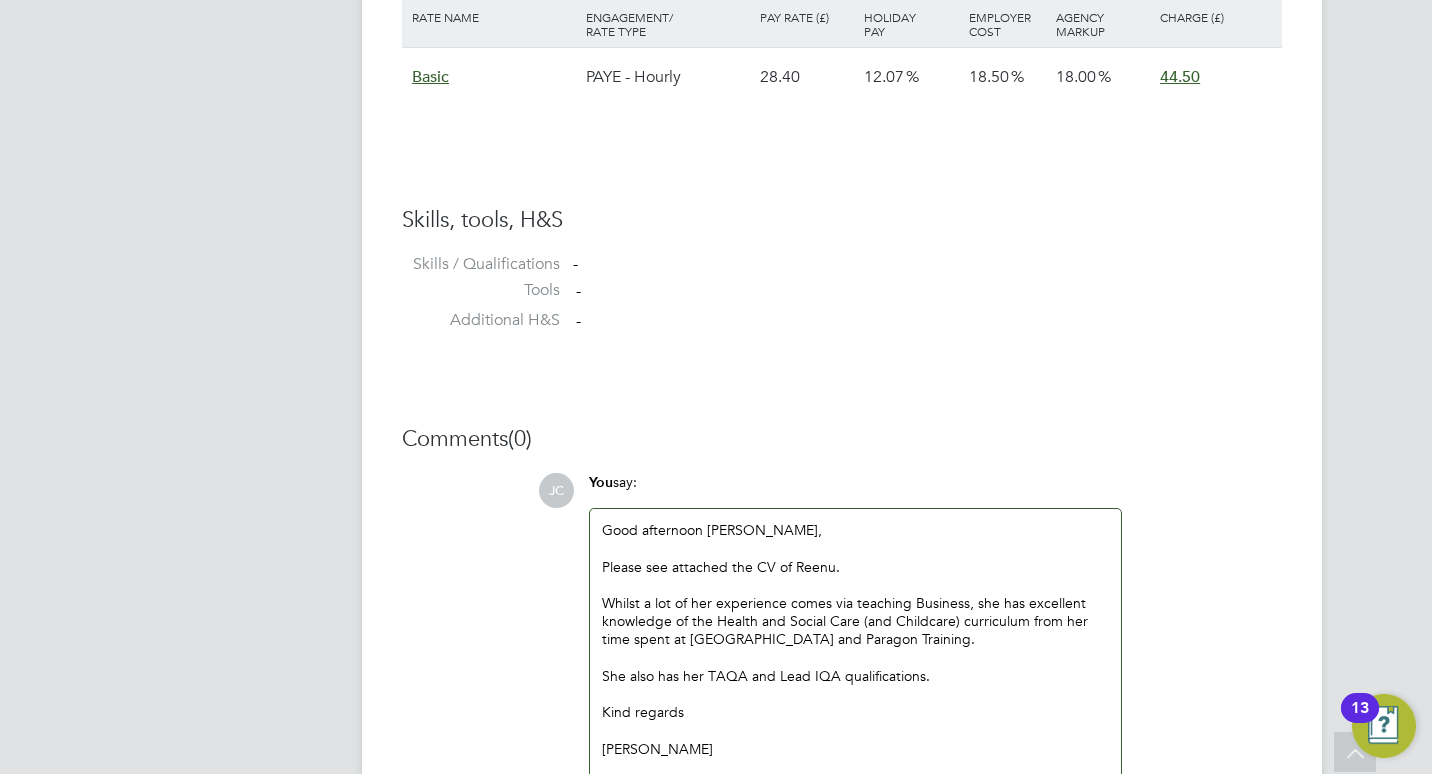 click on "Please see attached the CV of Reenu." 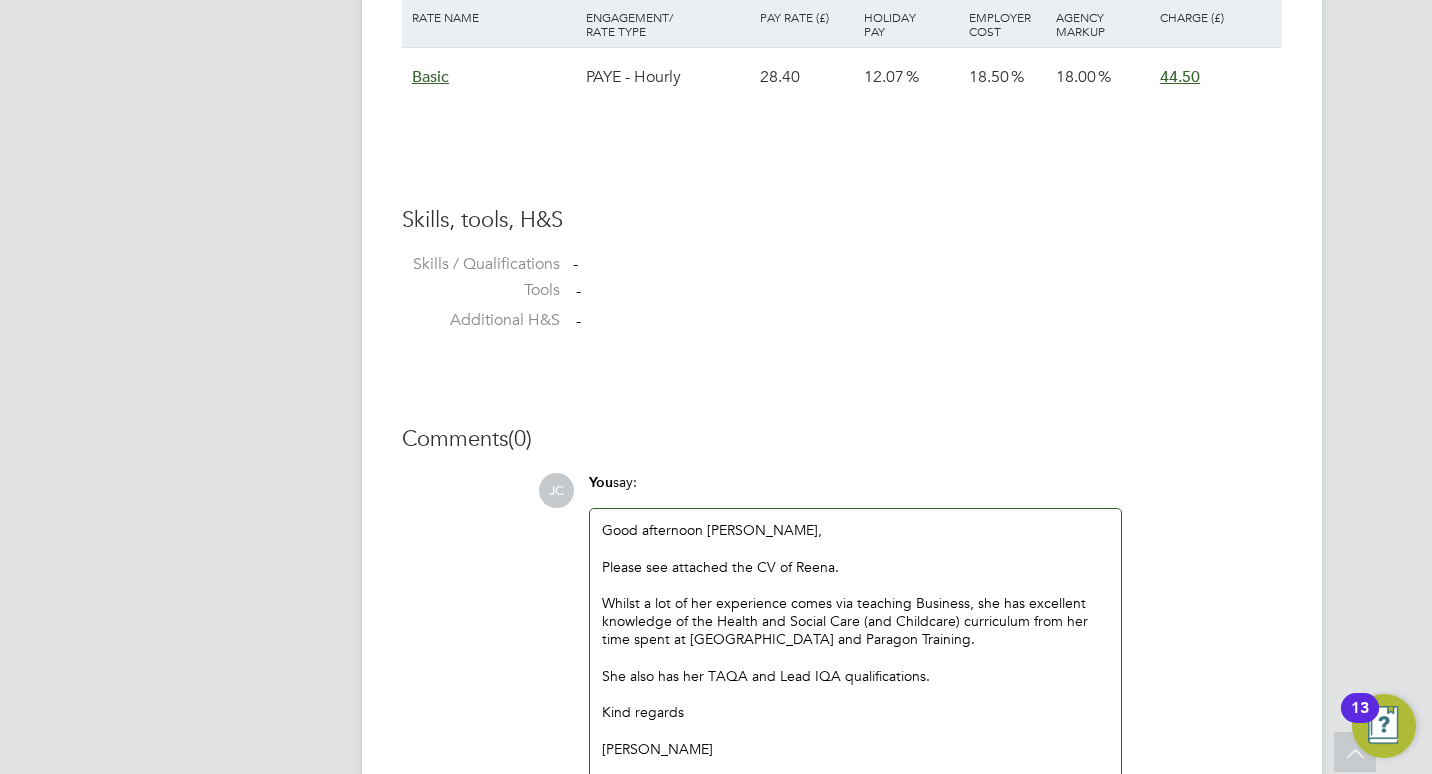 click on "Skills, tools, H&S" at bounding box center [842, 220] 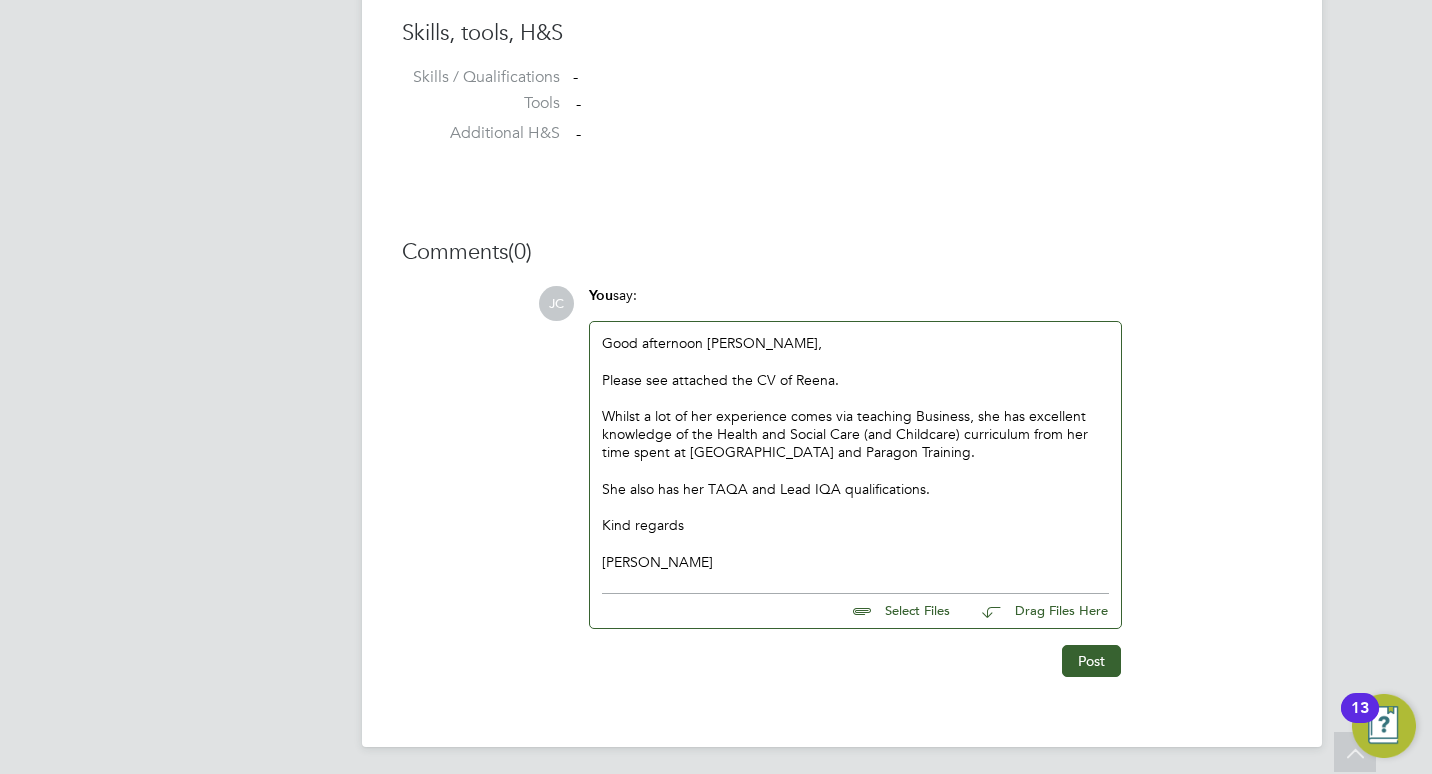 scroll, scrollTop: 1633, scrollLeft: 0, axis: vertical 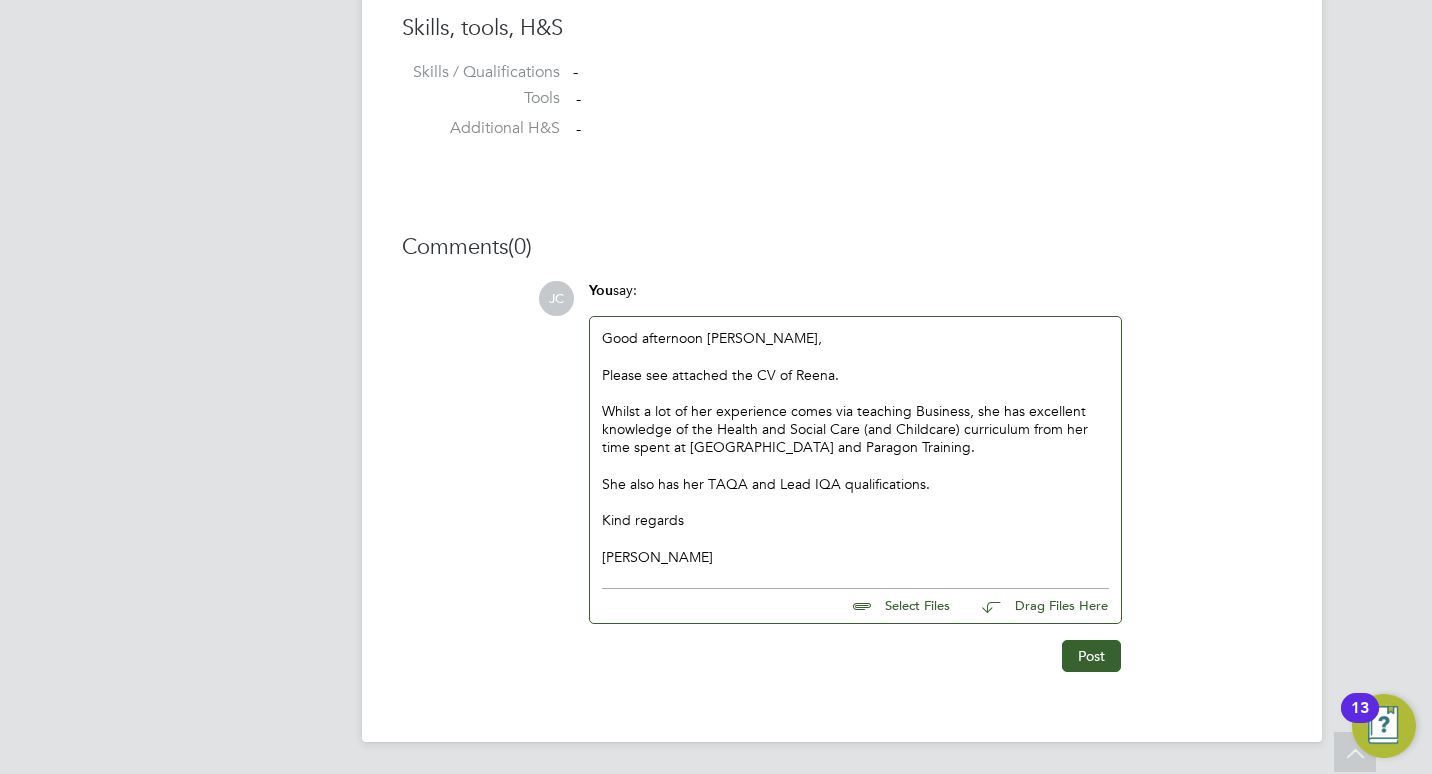 click 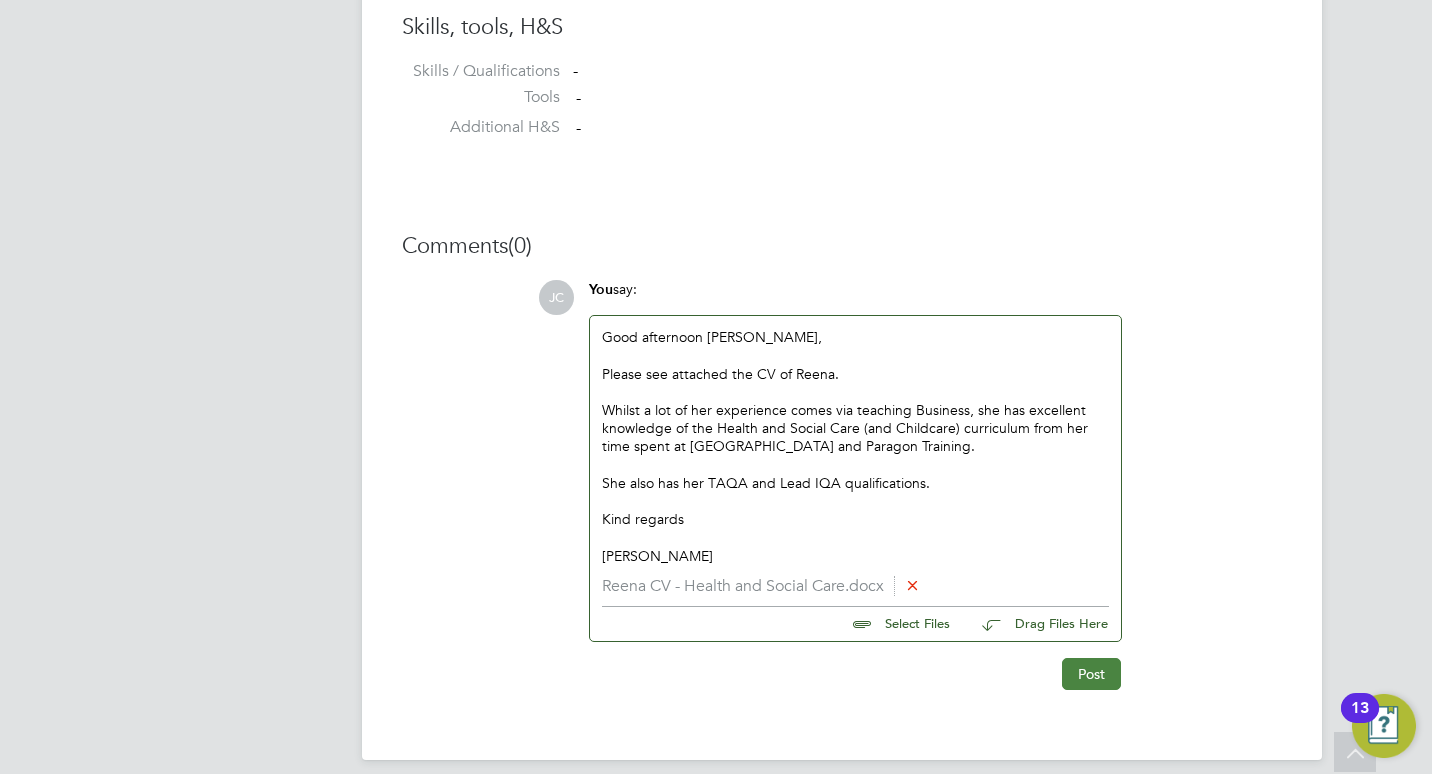 click on "Post" 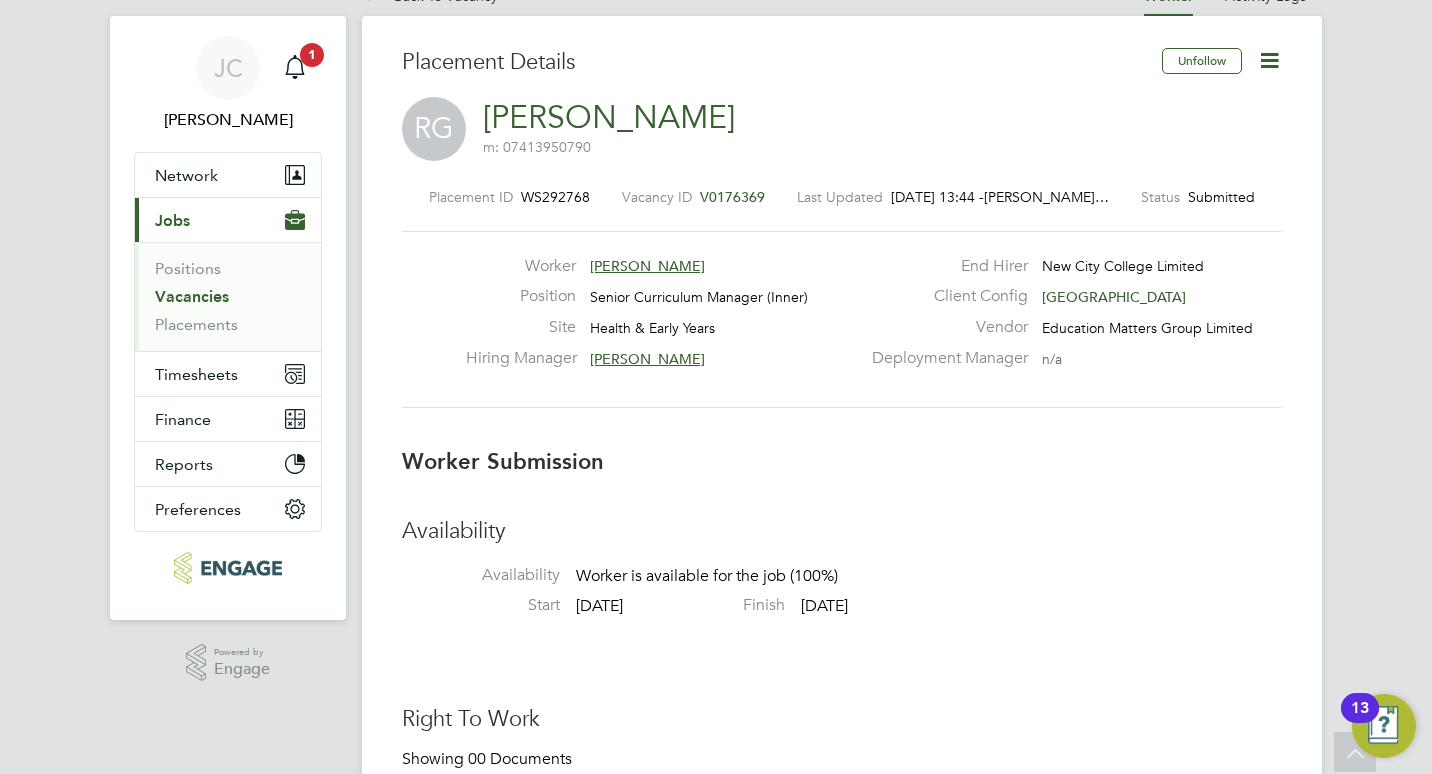 scroll, scrollTop: 0, scrollLeft: 0, axis: both 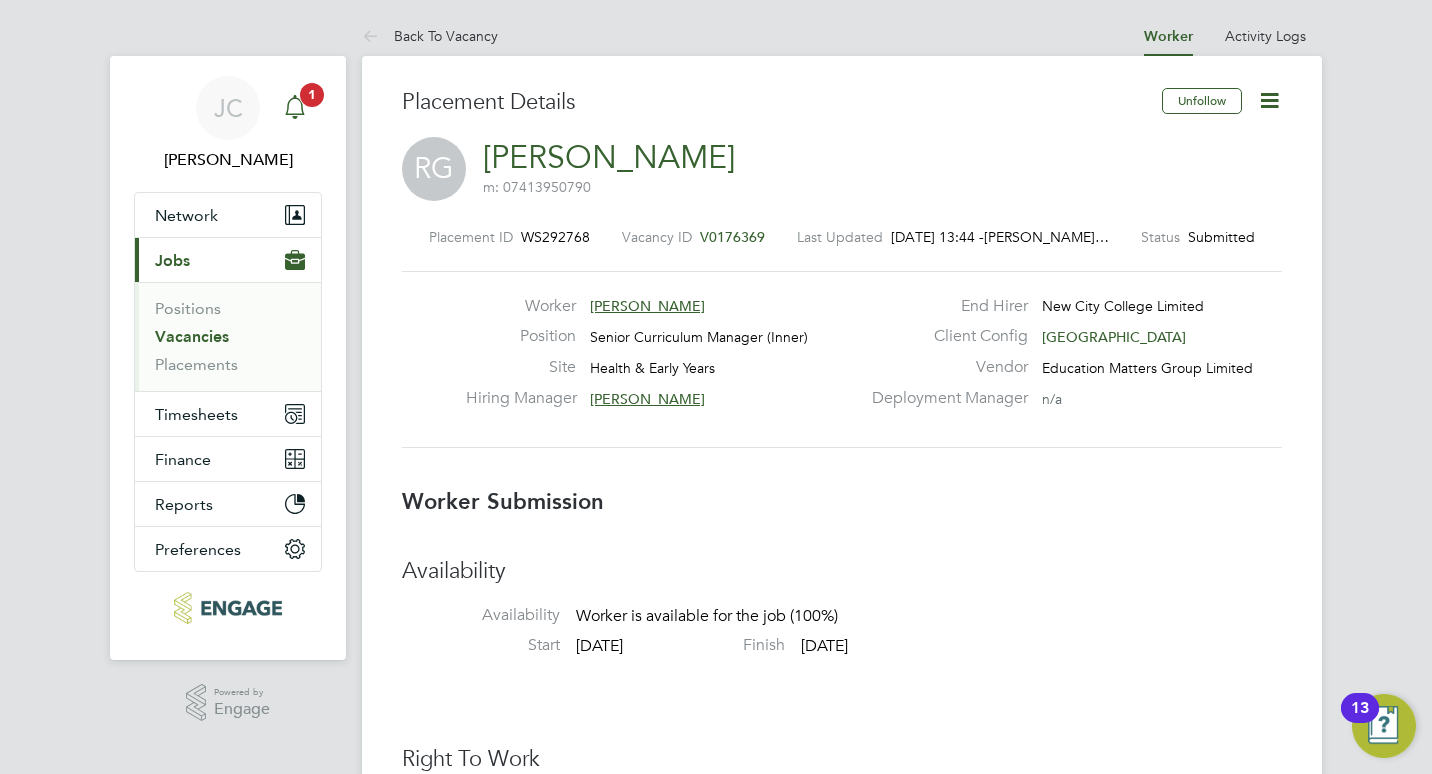 click 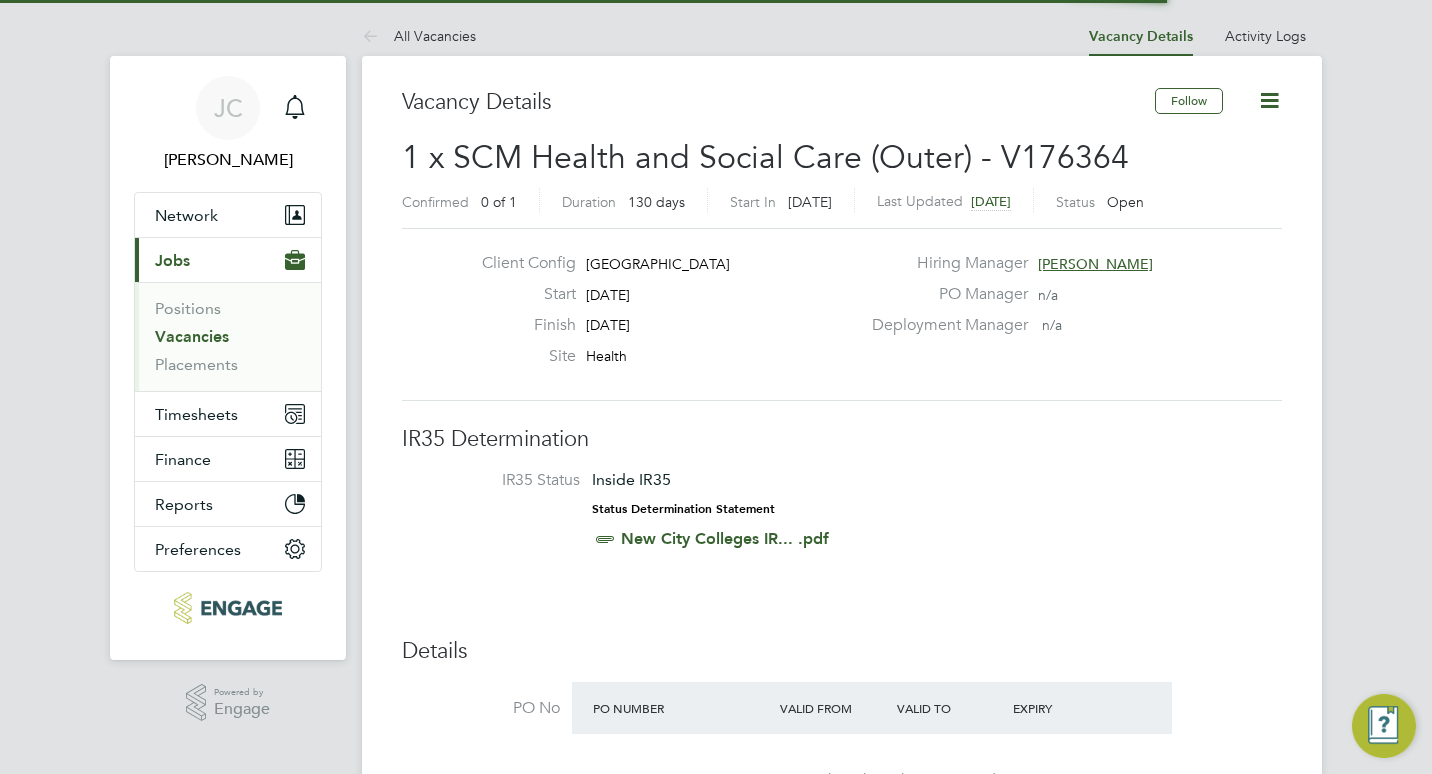 scroll, scrollTop: 0, scrollLeft: 0, axis: both 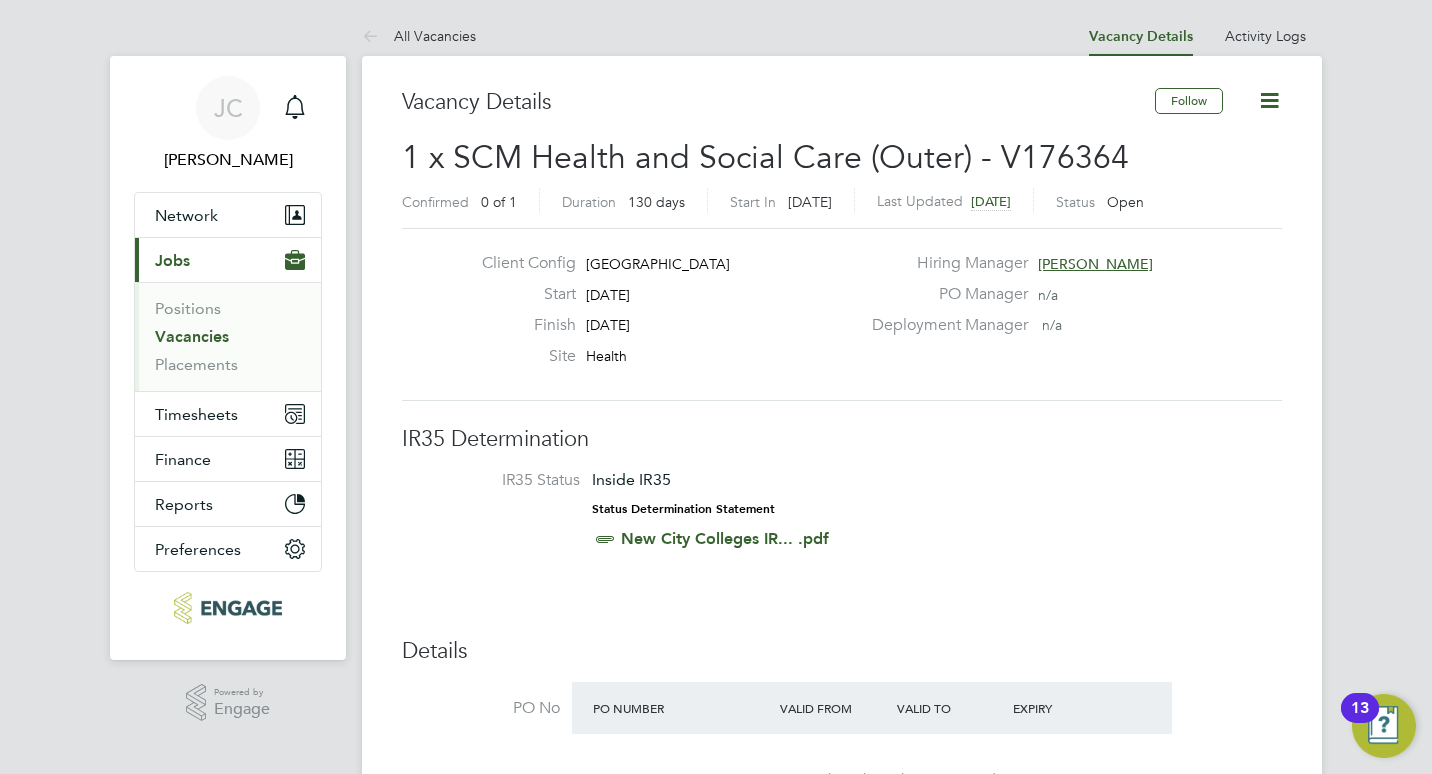 type 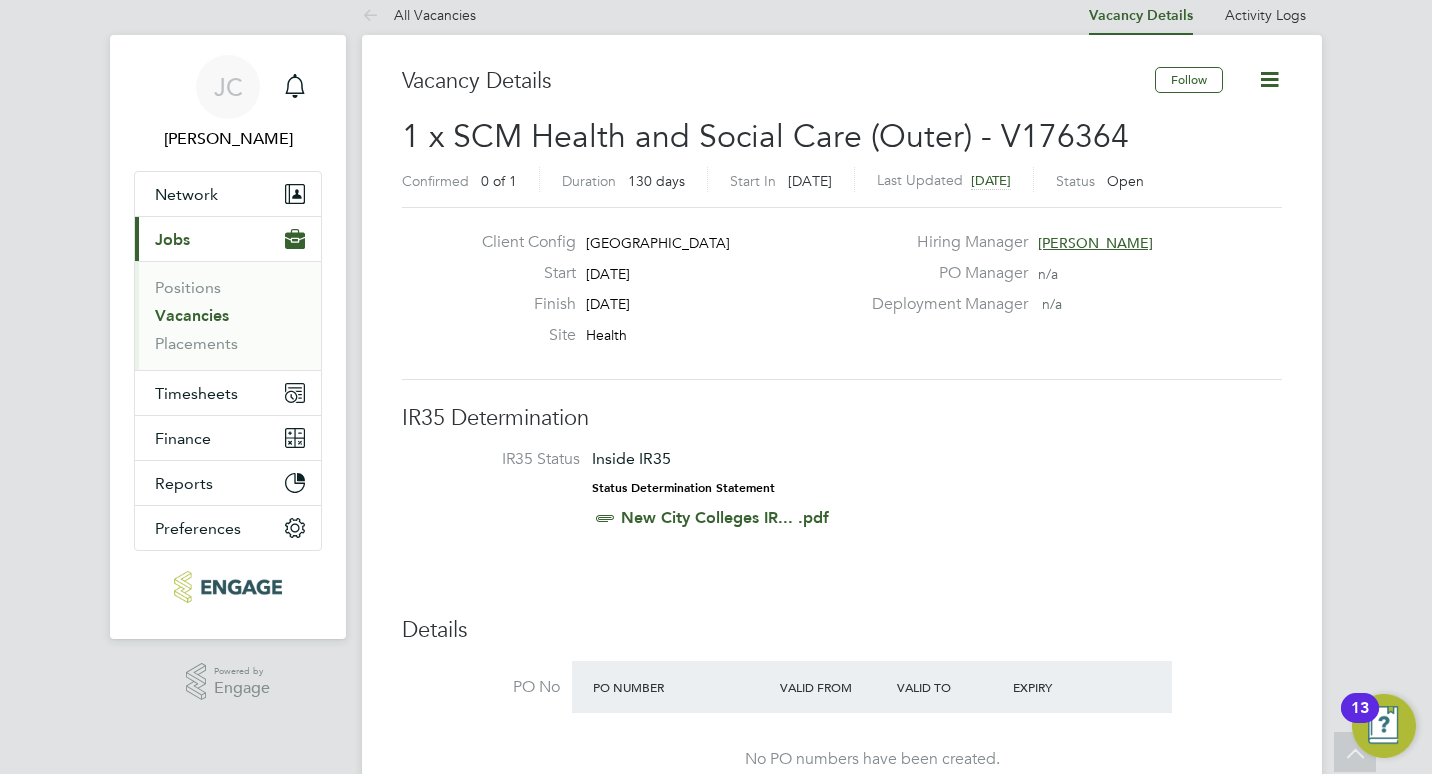 scroll, scrollTop: 0, scrollLeft: 0, axis: both 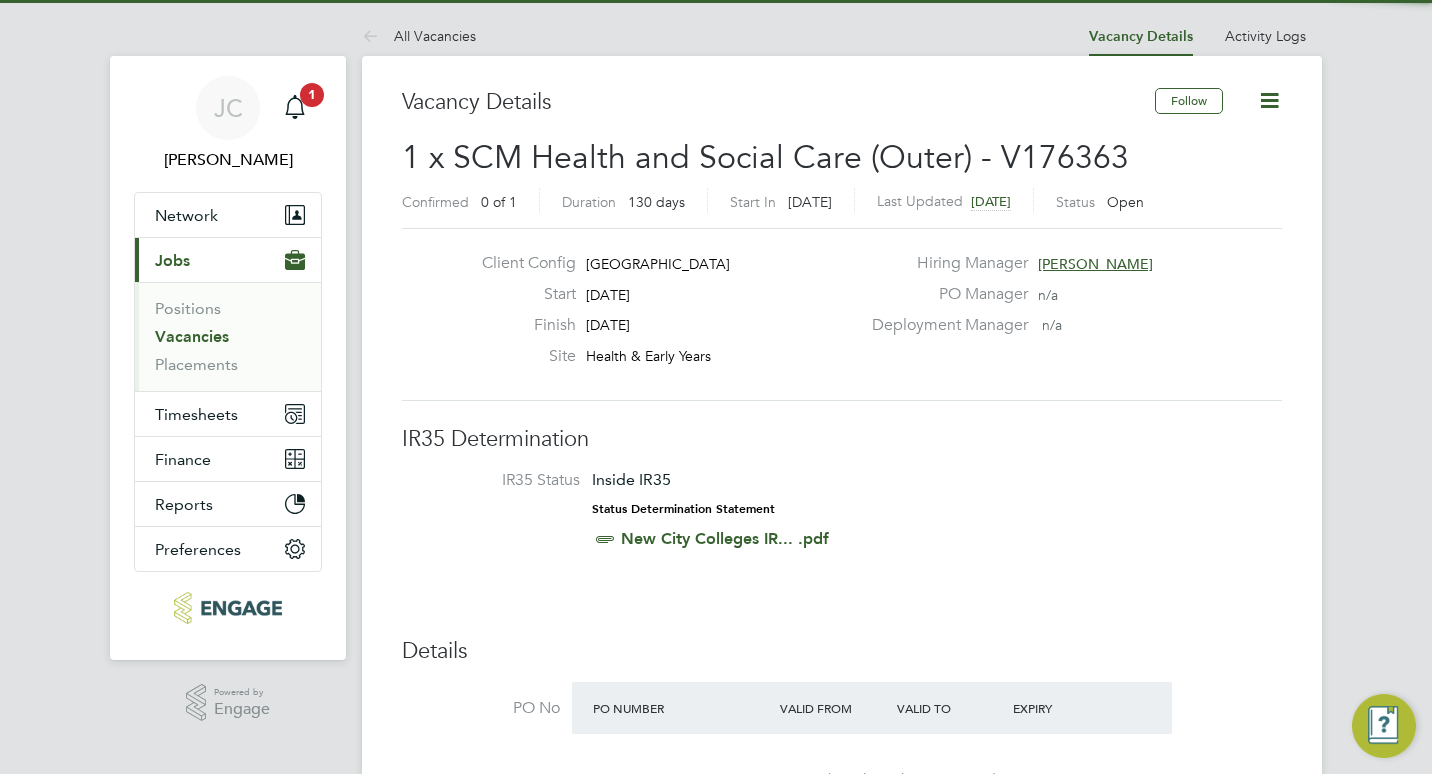 type 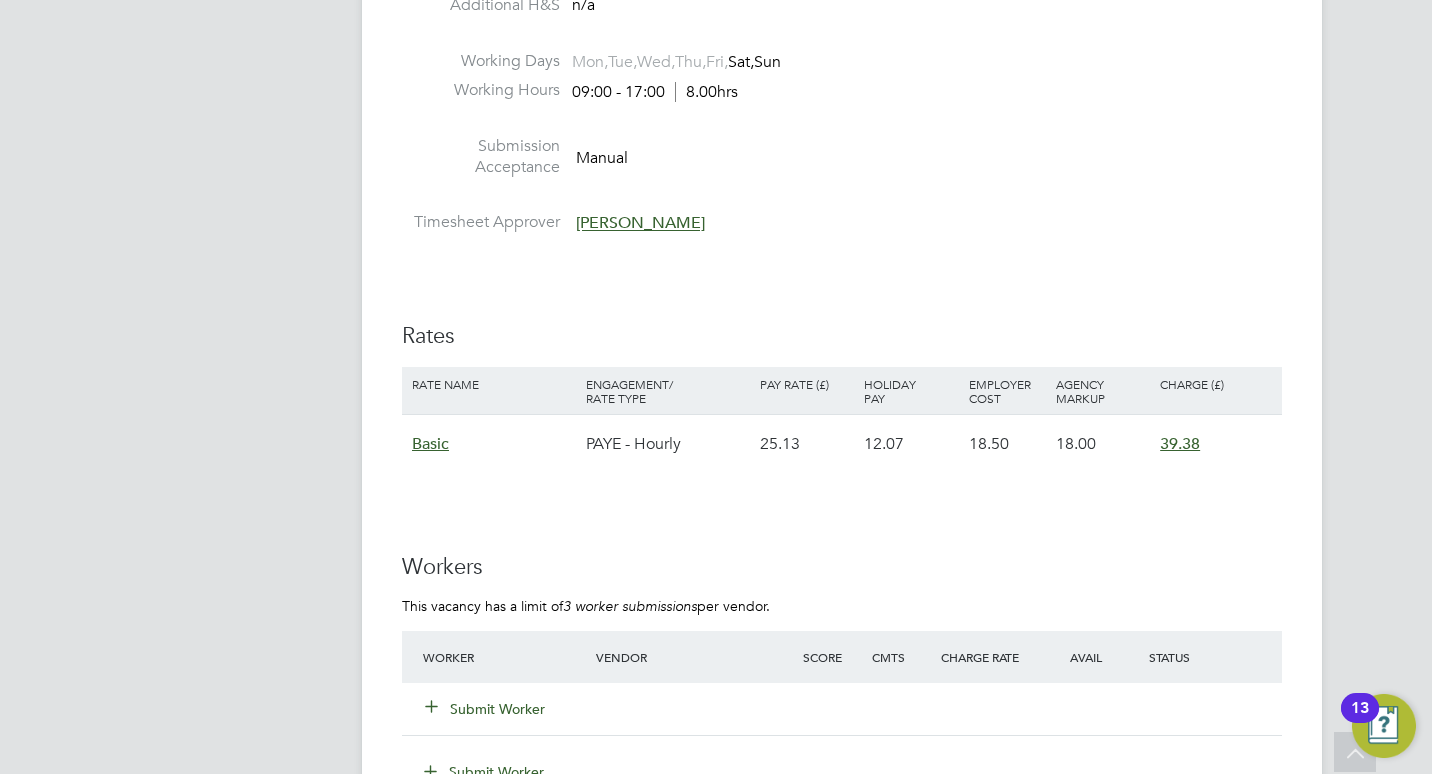 scroll, scrollTop: 3200, scrollLeft: 0, axis: vertical 